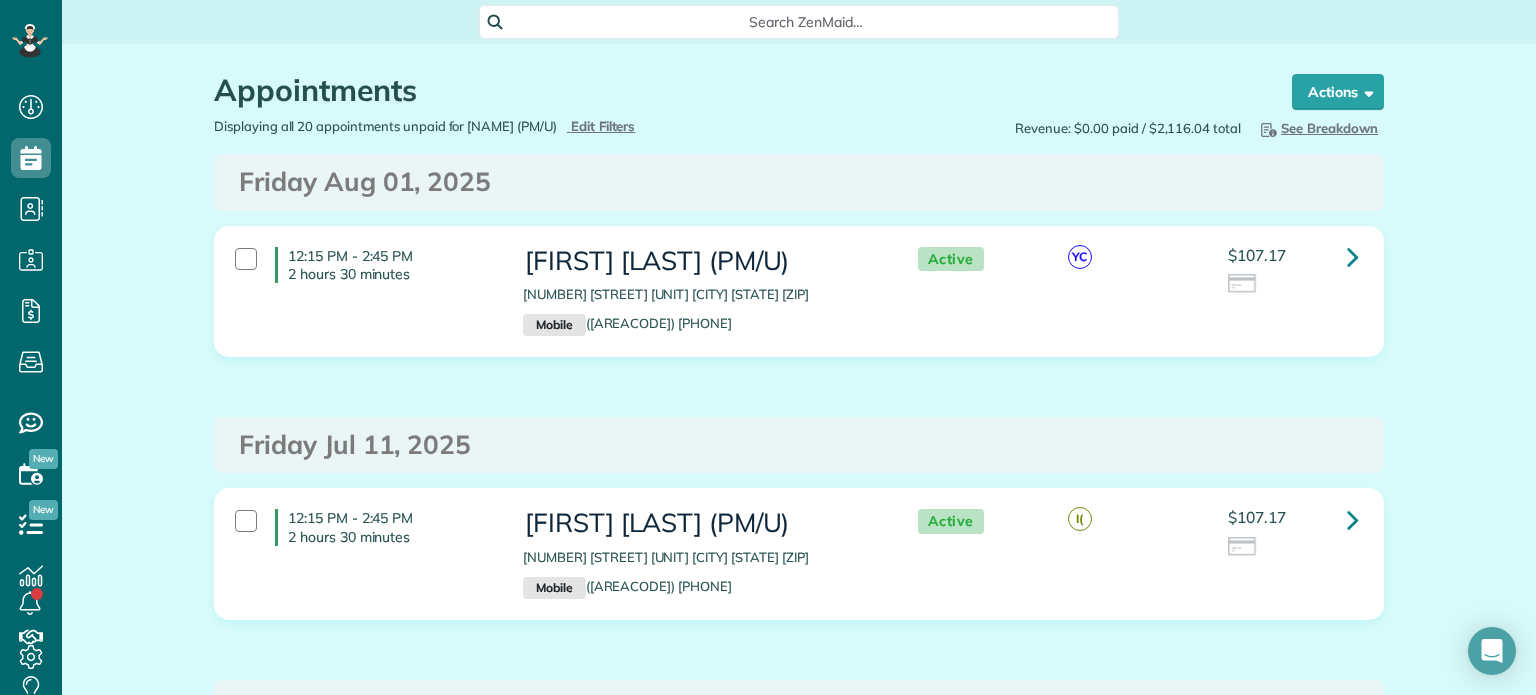 scroll, scrollTop: 0, scrollLeft: 0, axis: both 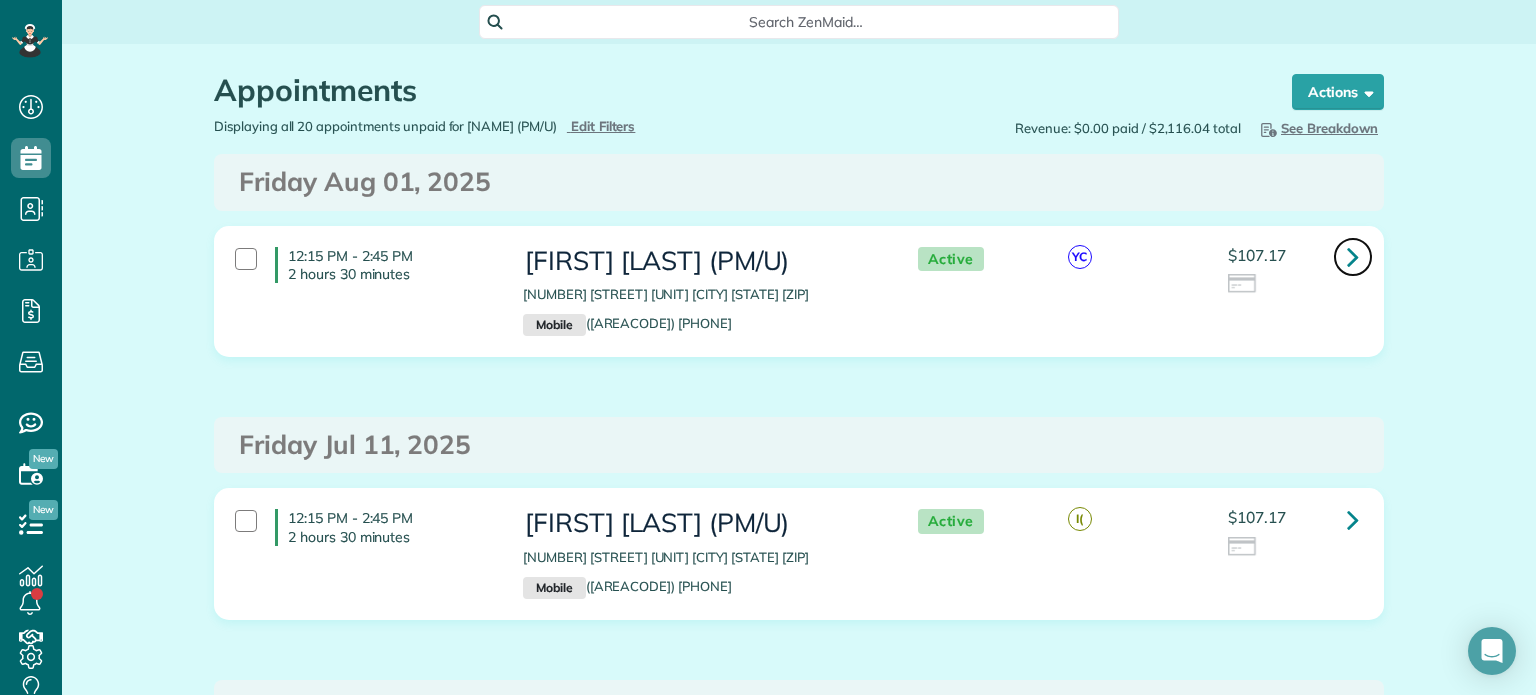 click at bounding box center (1353, 256) 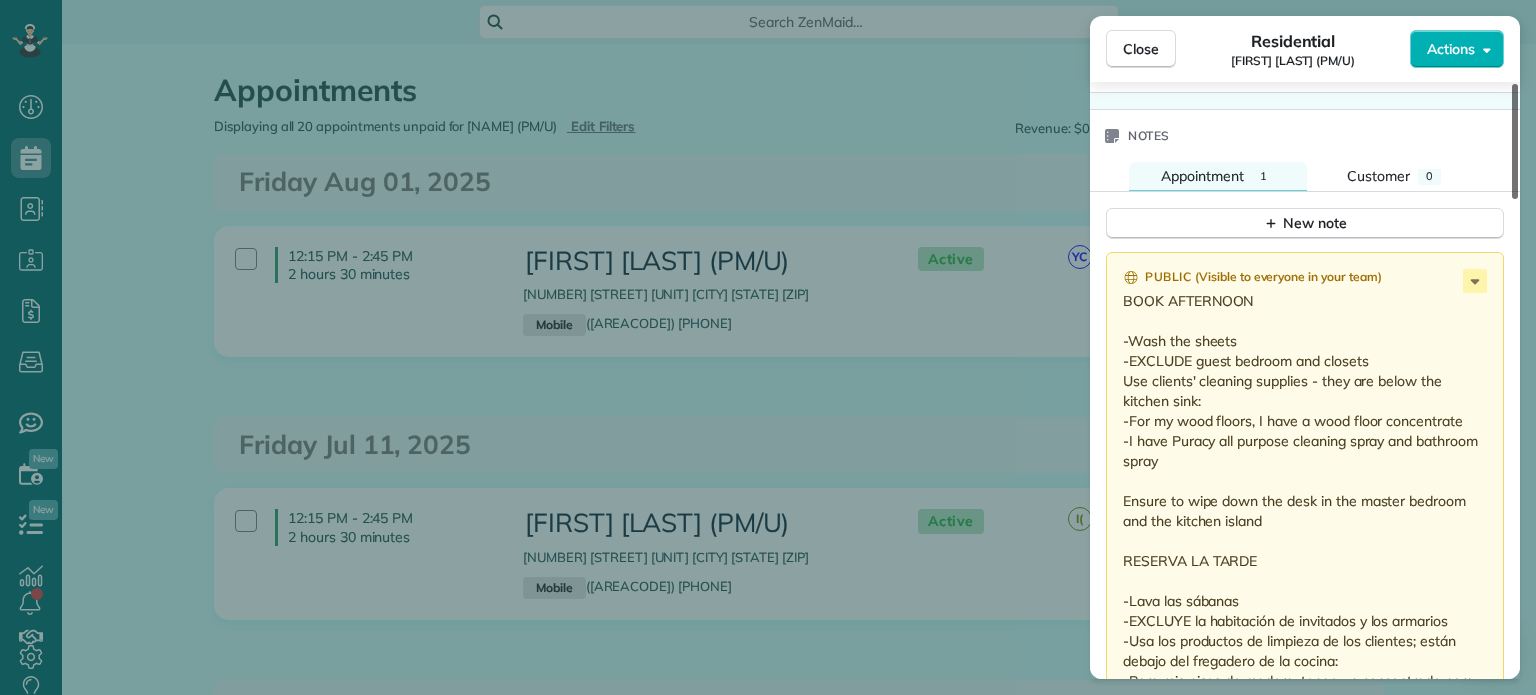 scroll, scrollTop: 1622, scrollLeft: 0, axis: vertical 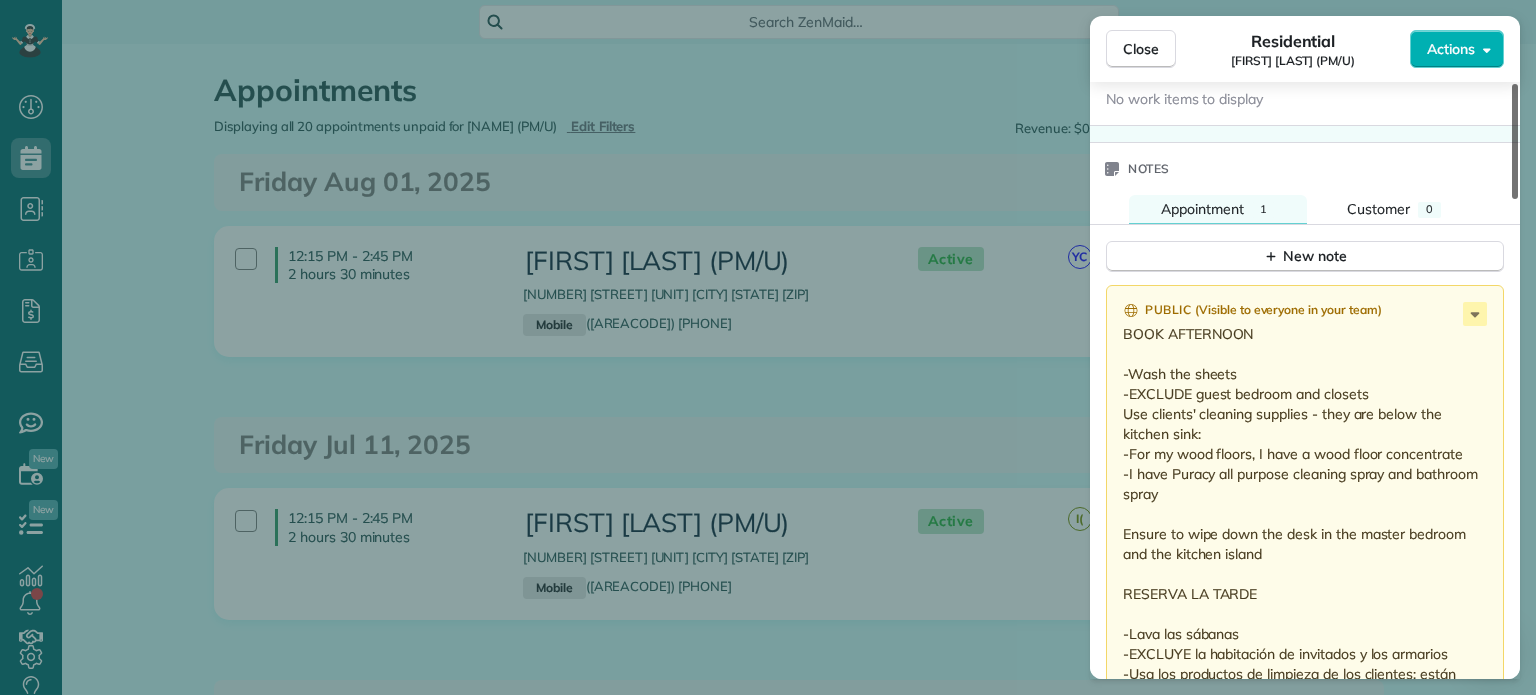 drag, startPoint x: 1518, startPoint y: 139, endPoint x: 1461, endPoint y: 451, distance: 317.164 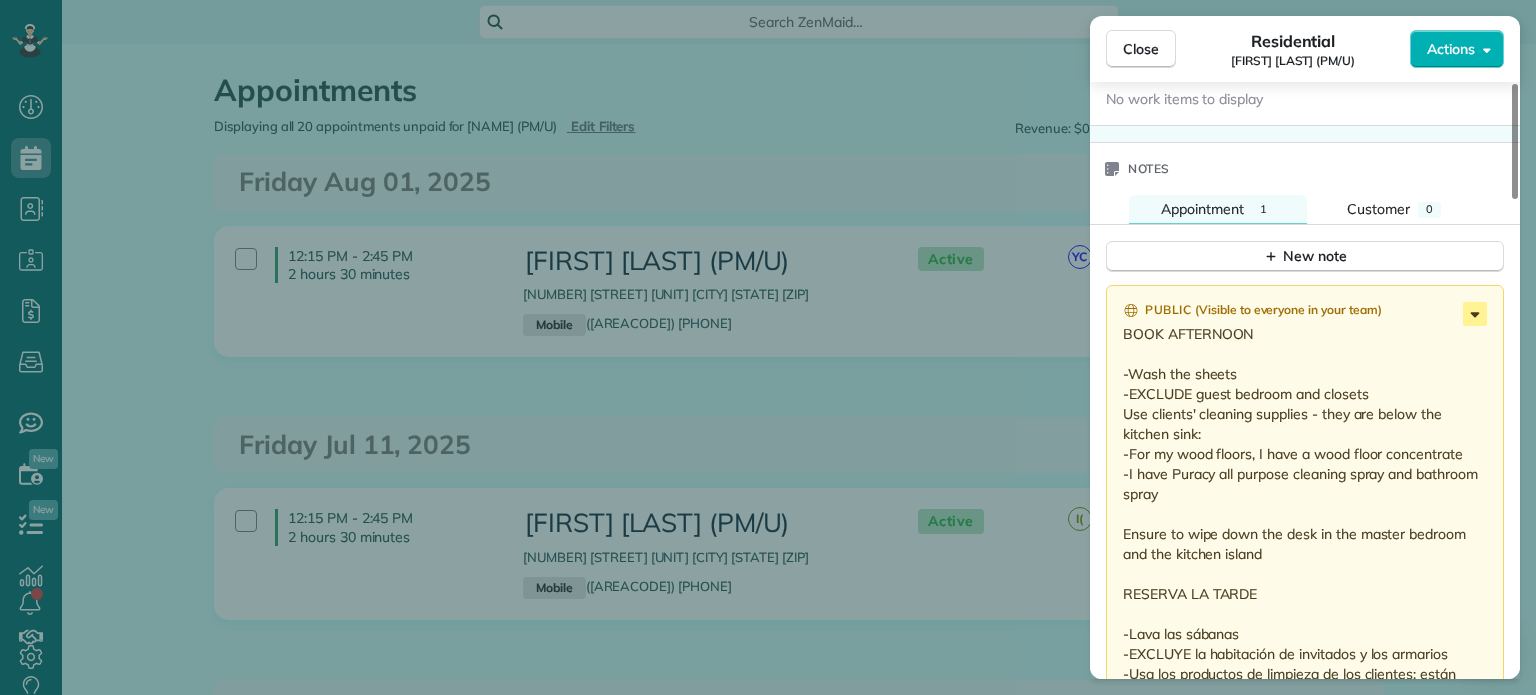 click 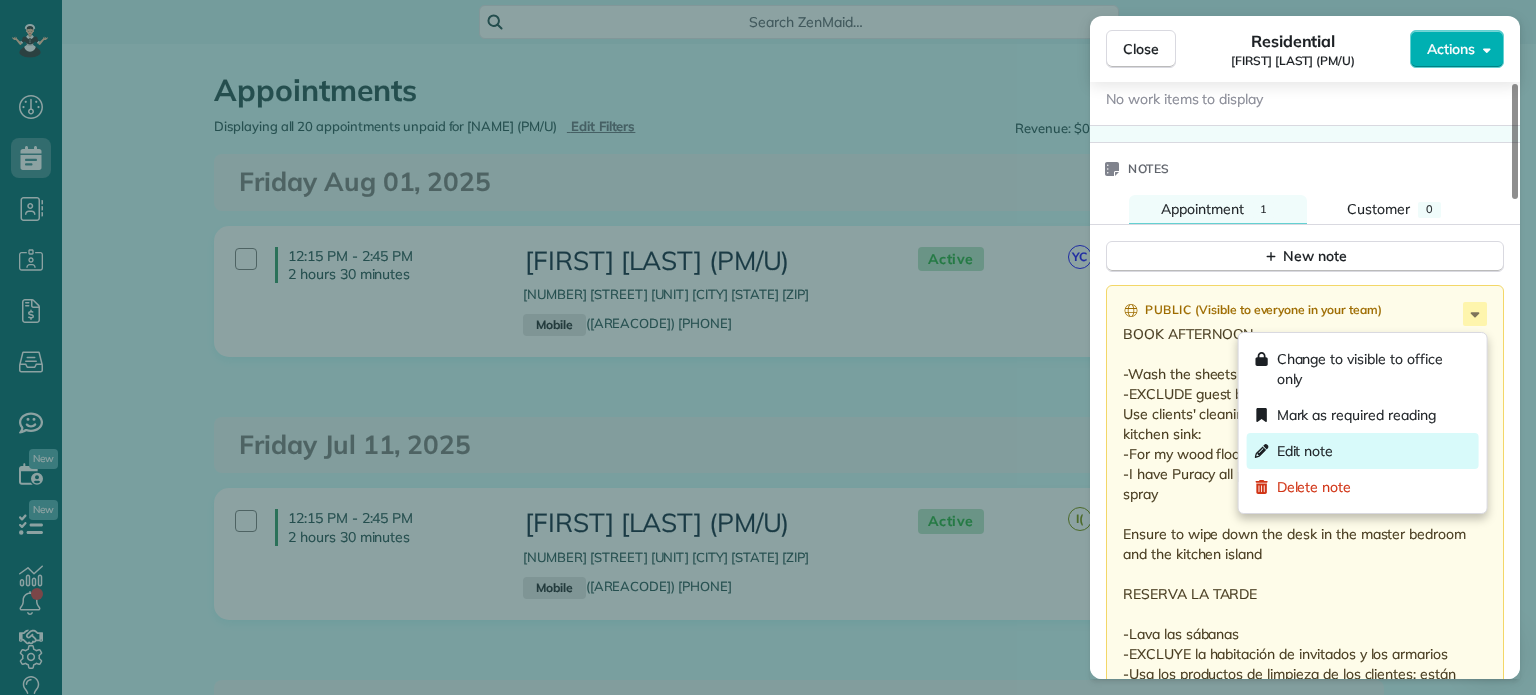 click on "Edit note" at bounding box center [1305, 451] 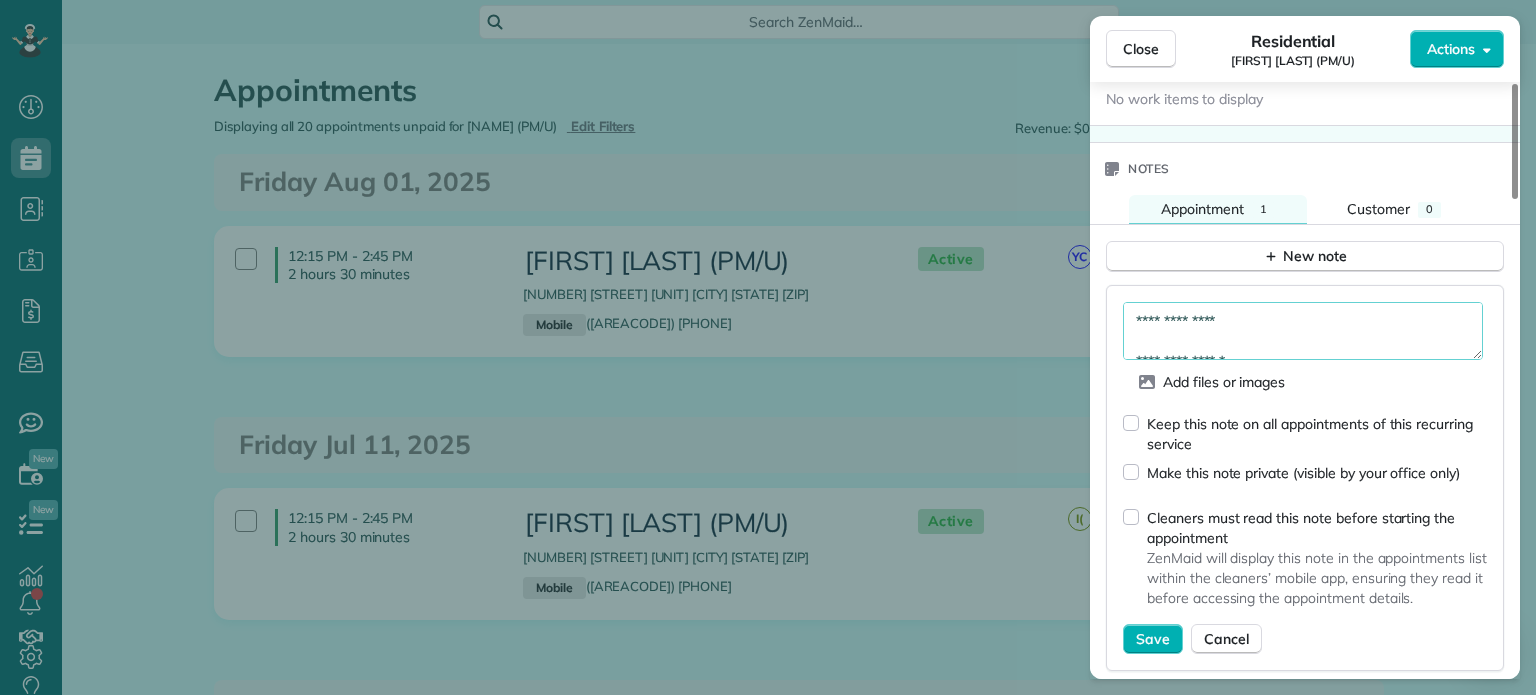 drag, startPoint x: 1481, startPoint y: 361, endPoint x: 1452, endPoint y: 456, distance: 99.32774 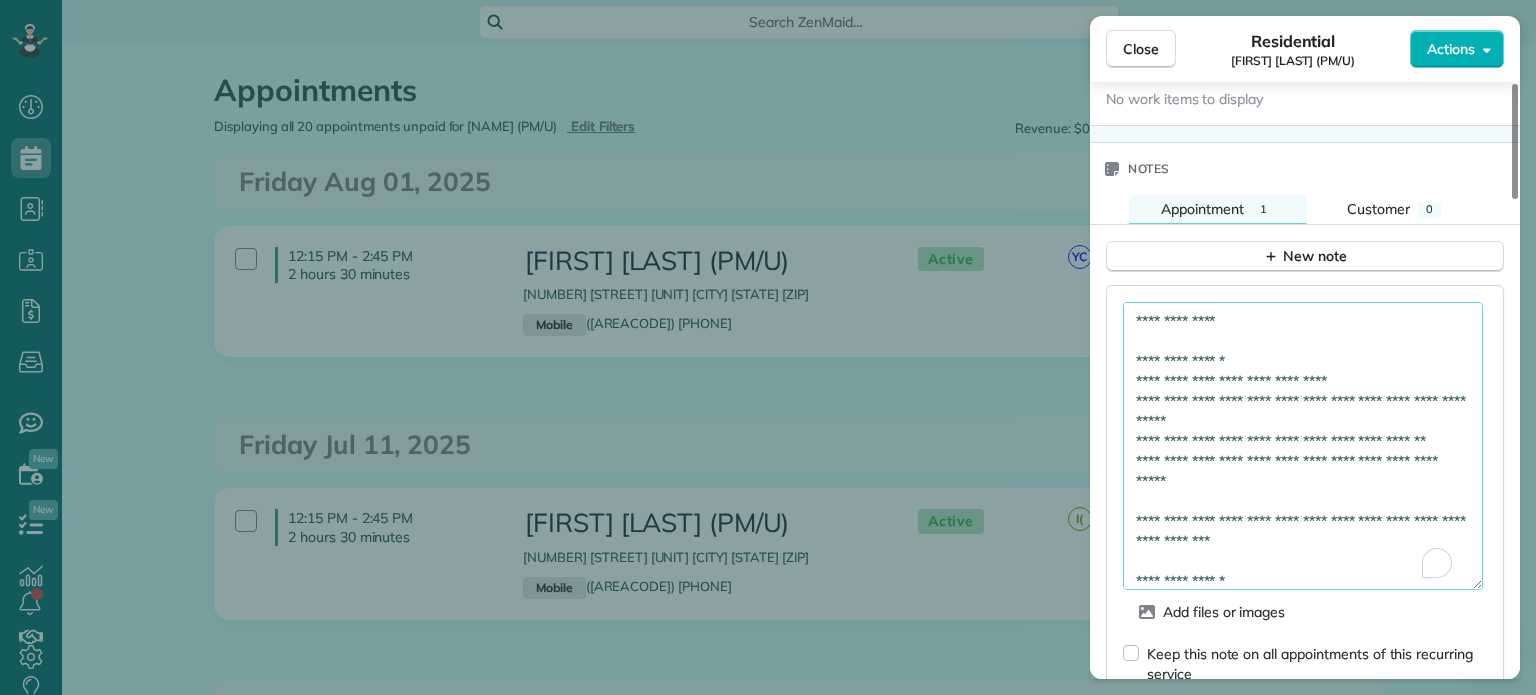 drag, startPoint x: 1478, startPoint y: 359, endPoint x: 1446, endPoint y: 591, distance: 234.1965 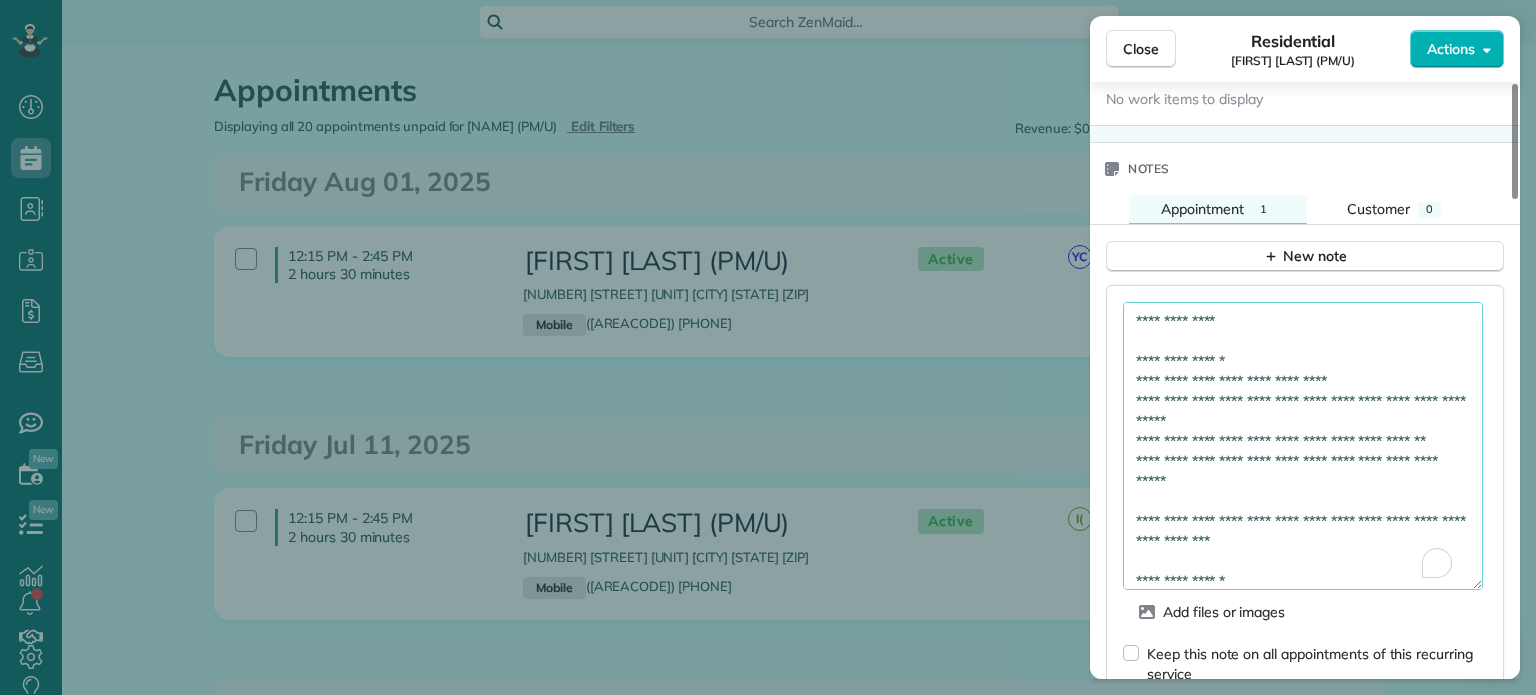 click on "**********" at bounding box center [1303, 446] 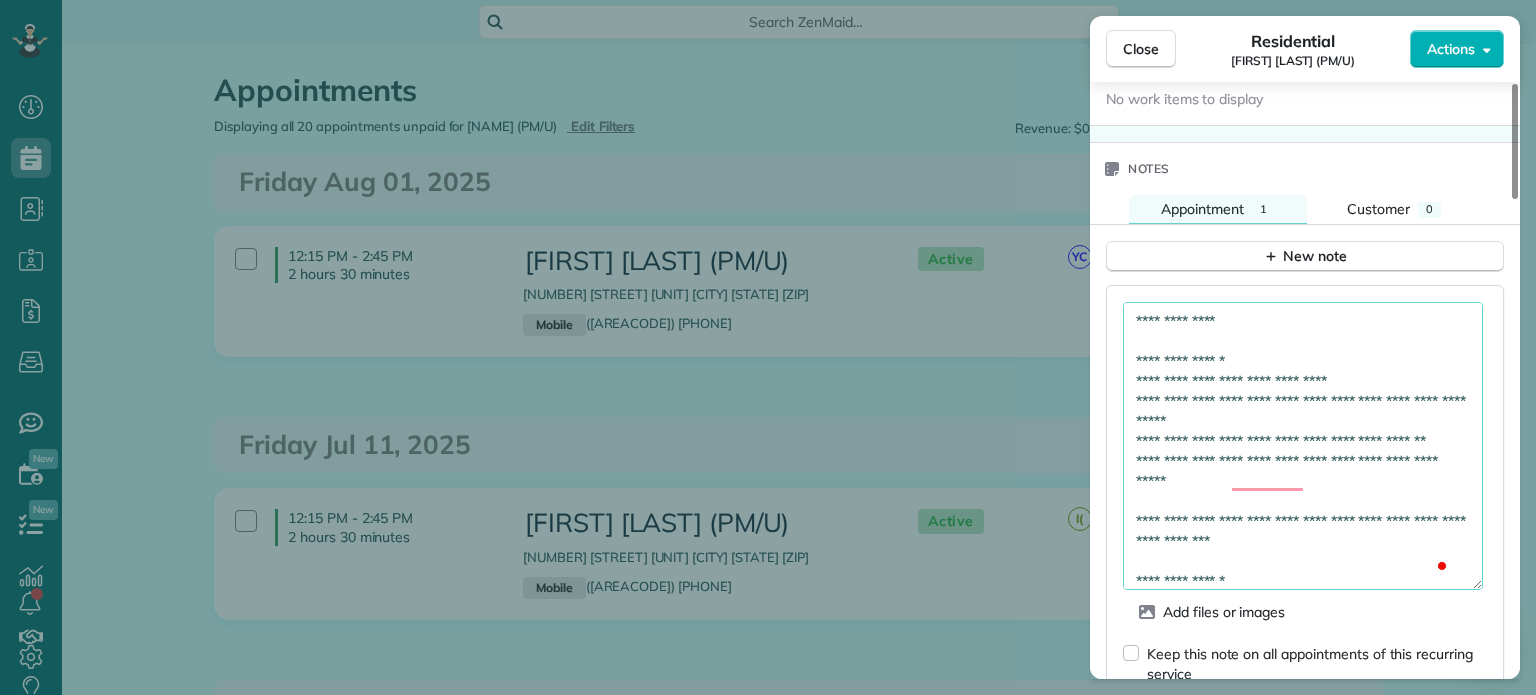 scroll, scrollTop: 18, scrollLeft: 0, axis: vertical 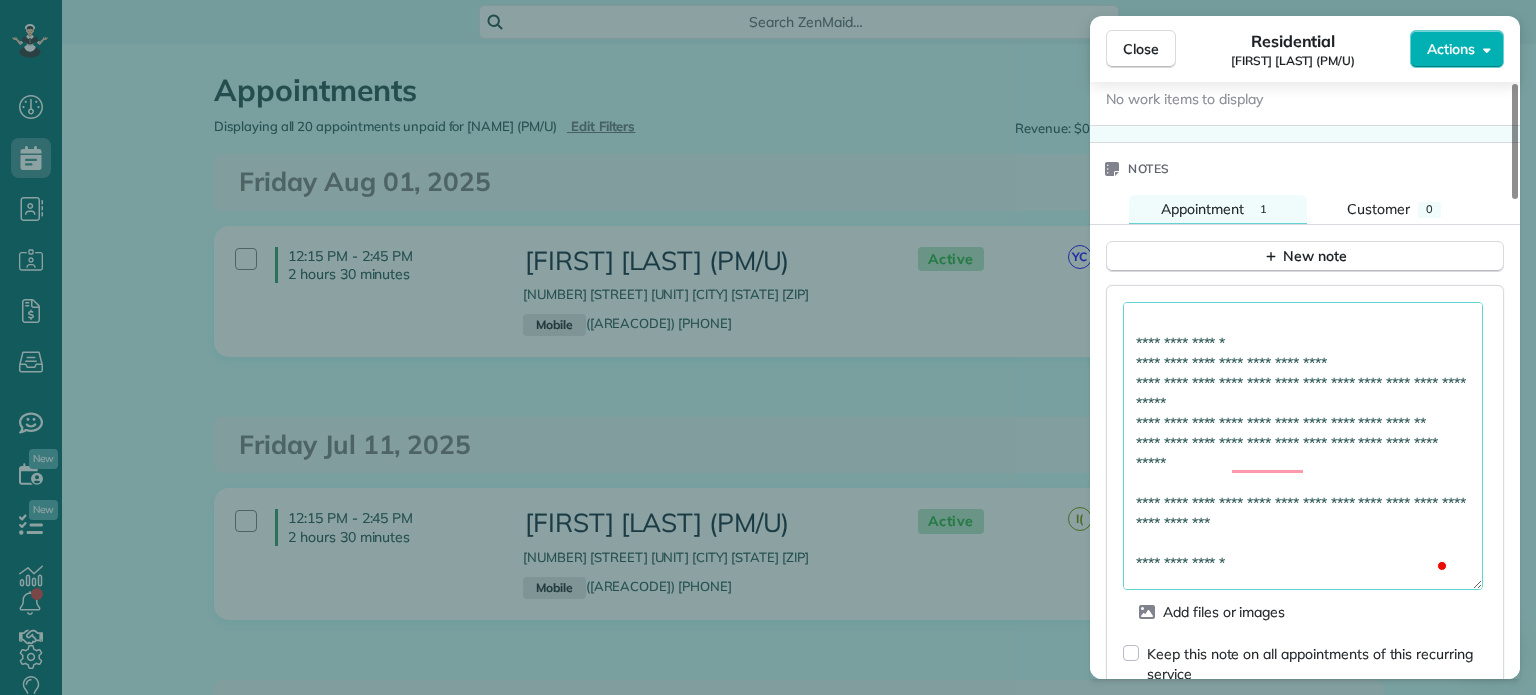 click on "**********" at bounding box center (1303, 446) 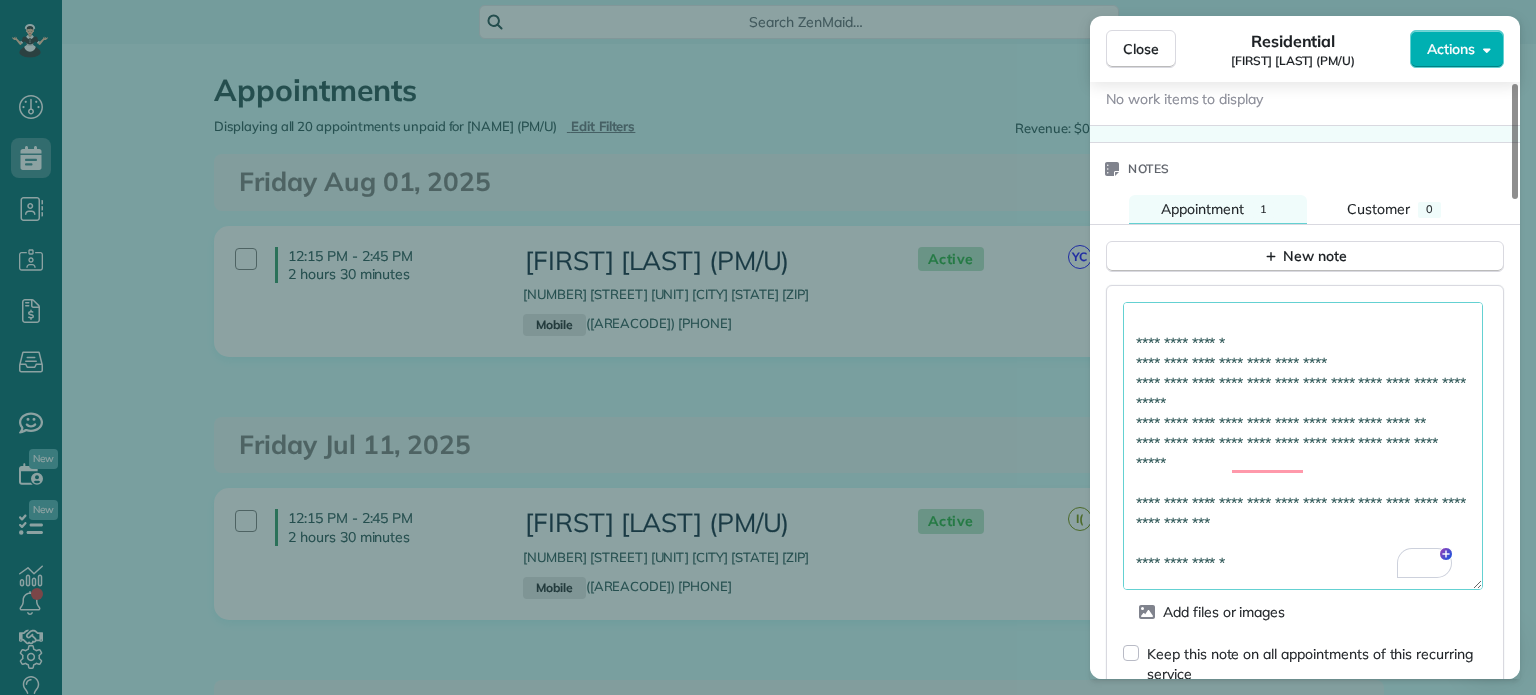 click on "**********" at bounding box center (1303, 446) 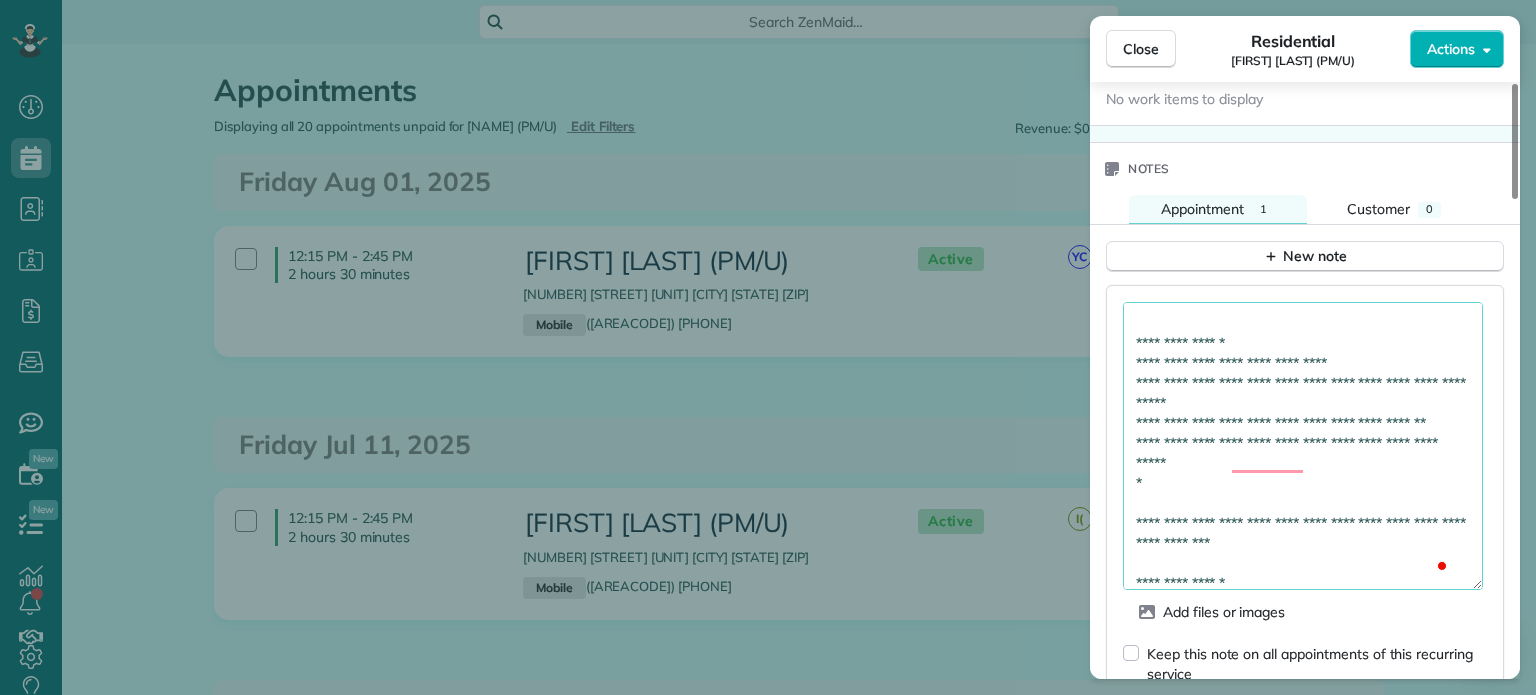 paste on "**********" 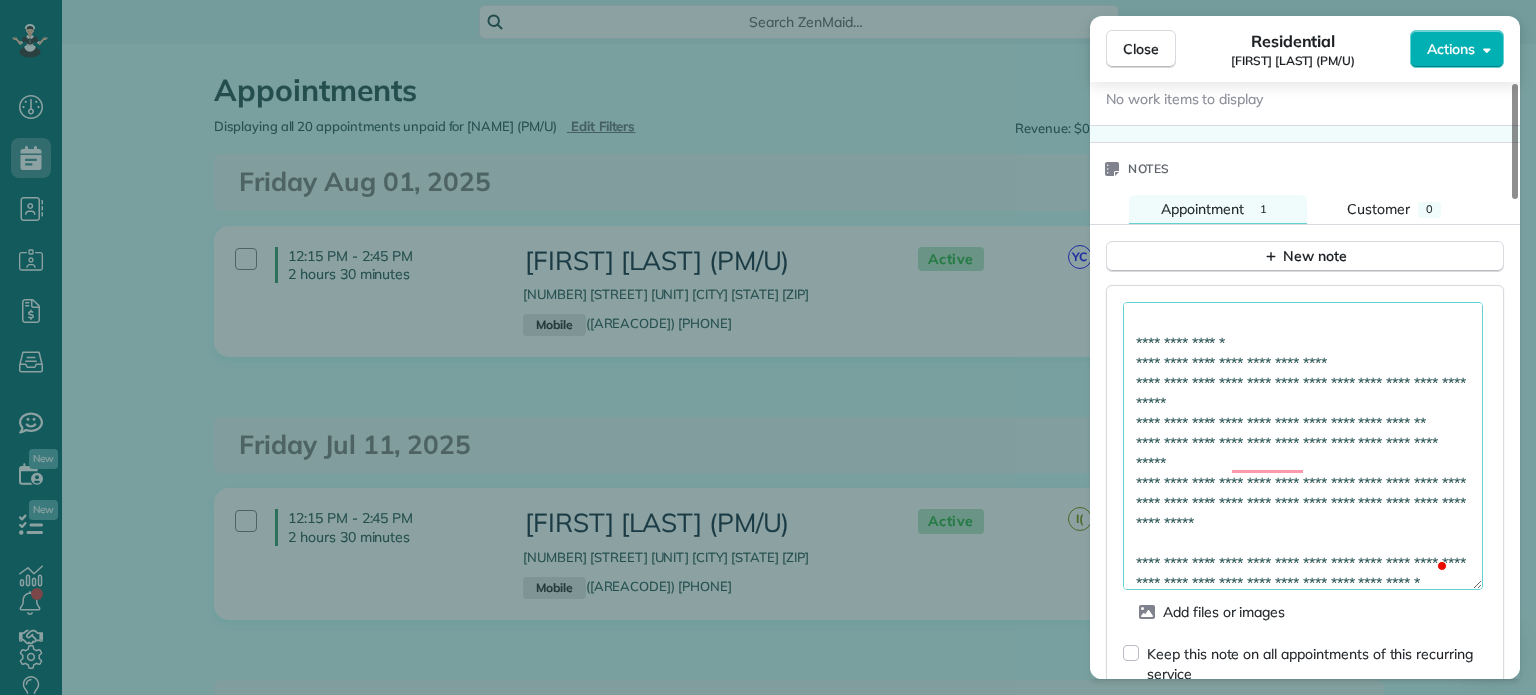 scroll, scrollTop: 60, scrollLeft: 0, axis: vertical 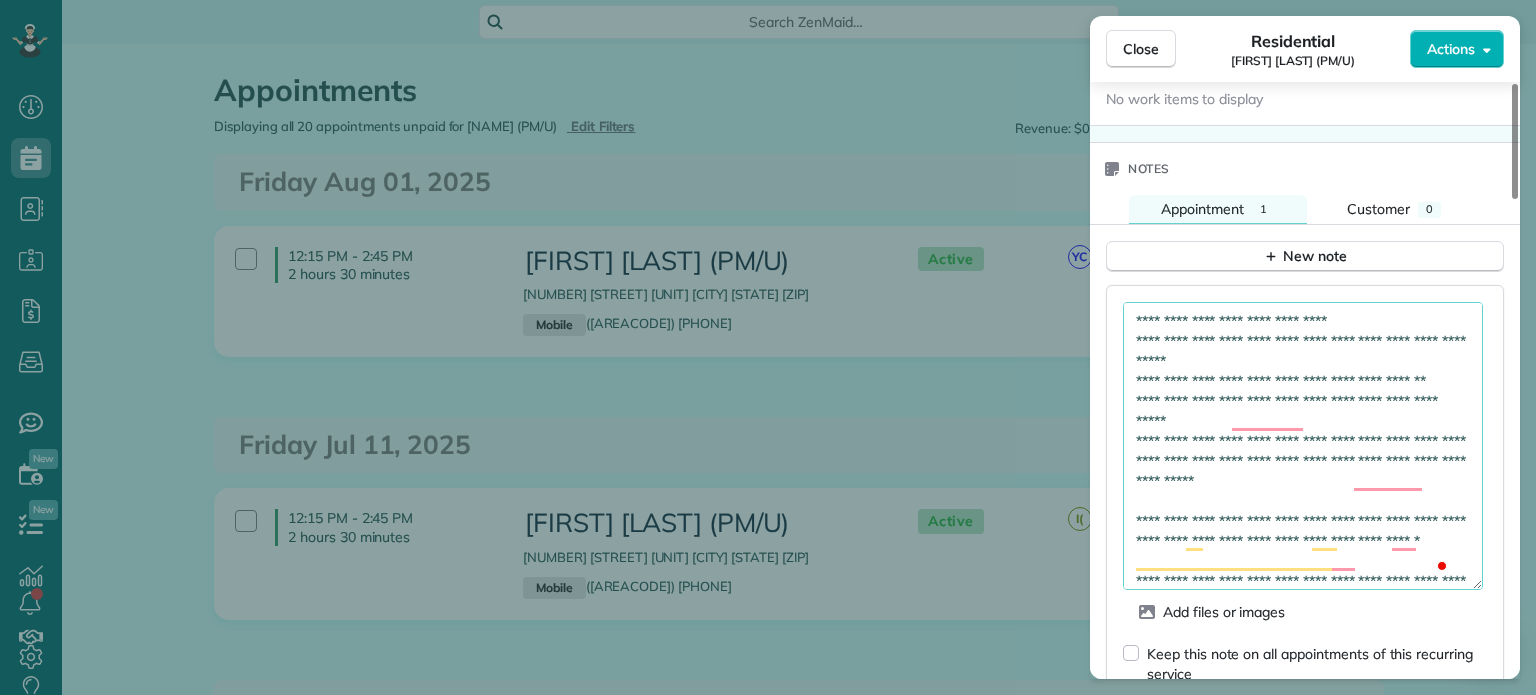 drag, startPoint x: 1189, startPoint y: 465, endPoint x: 1157, endPoint y: 466, distance: 32.01562 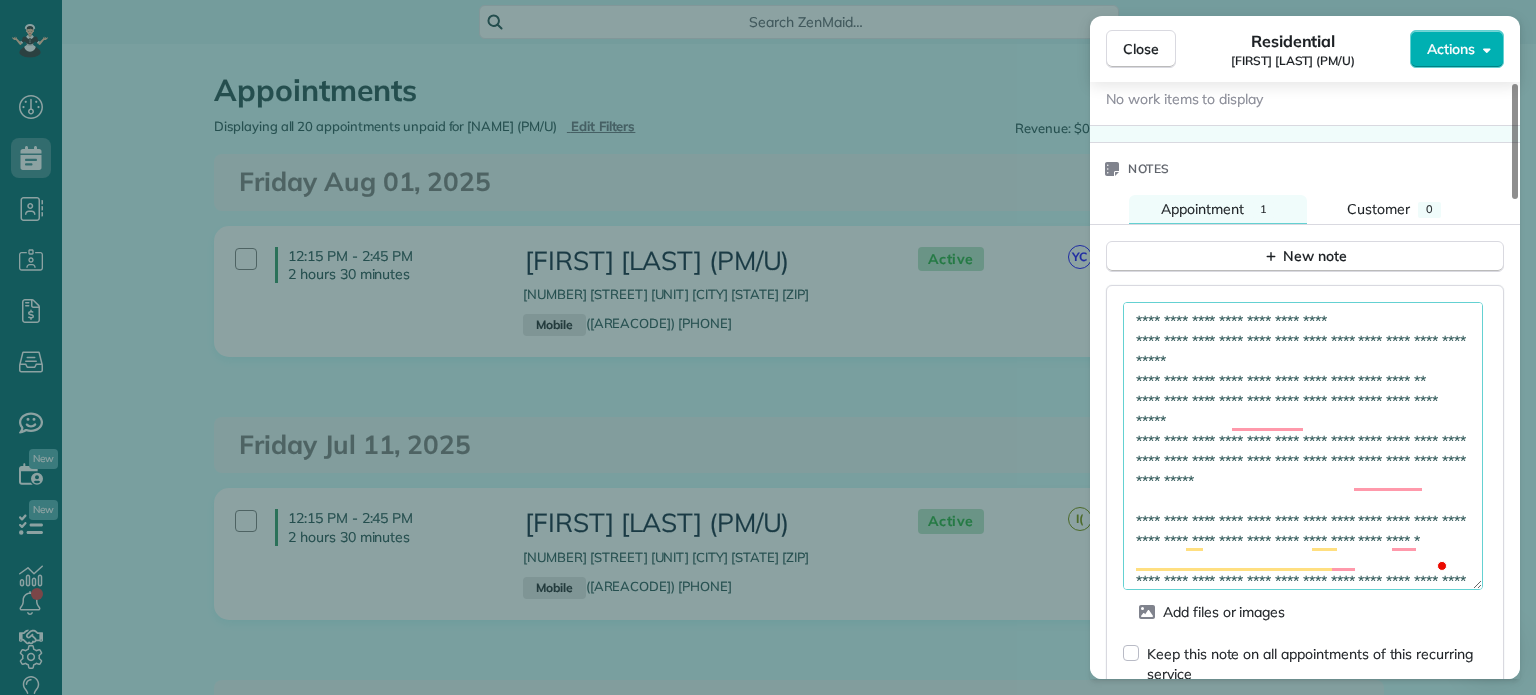click on "**********" at bounding box center [1303, 446] 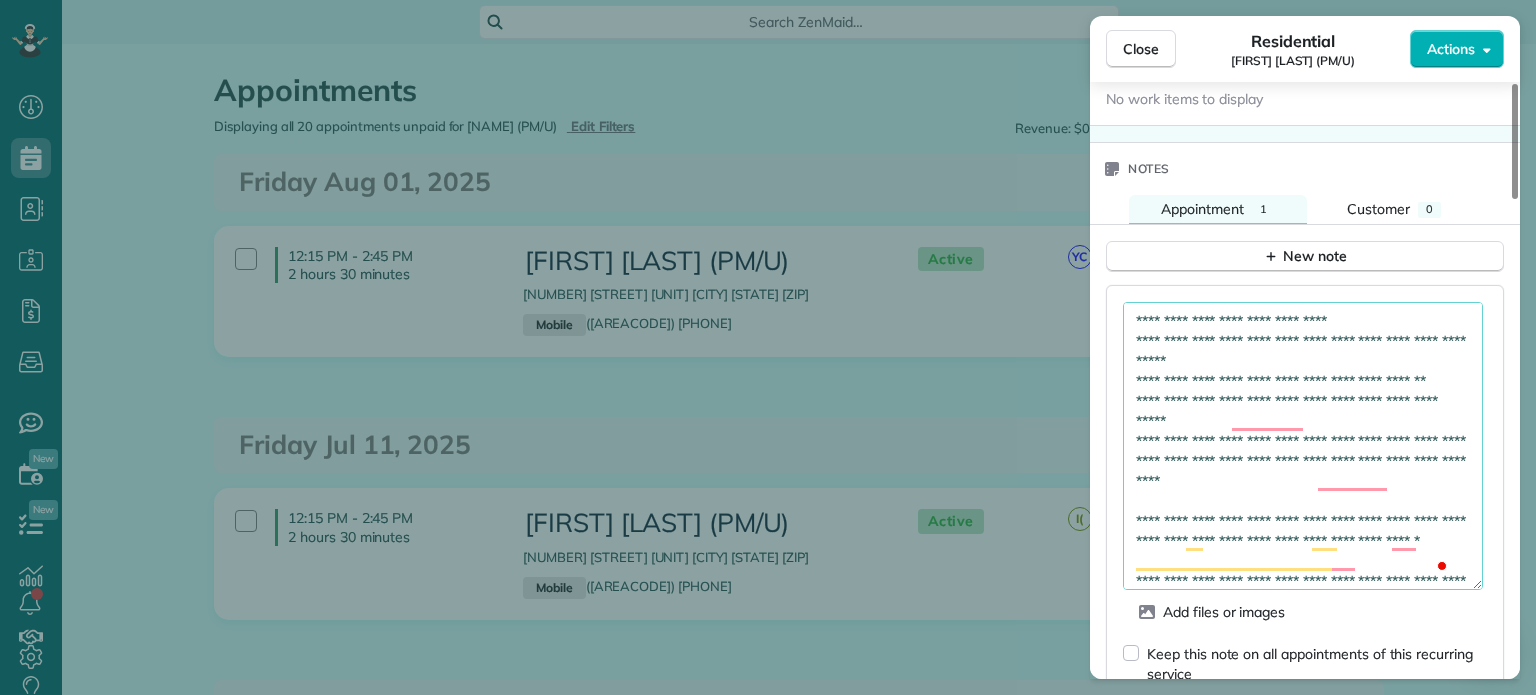 click on "**********" at bounding box center [1303, 446] 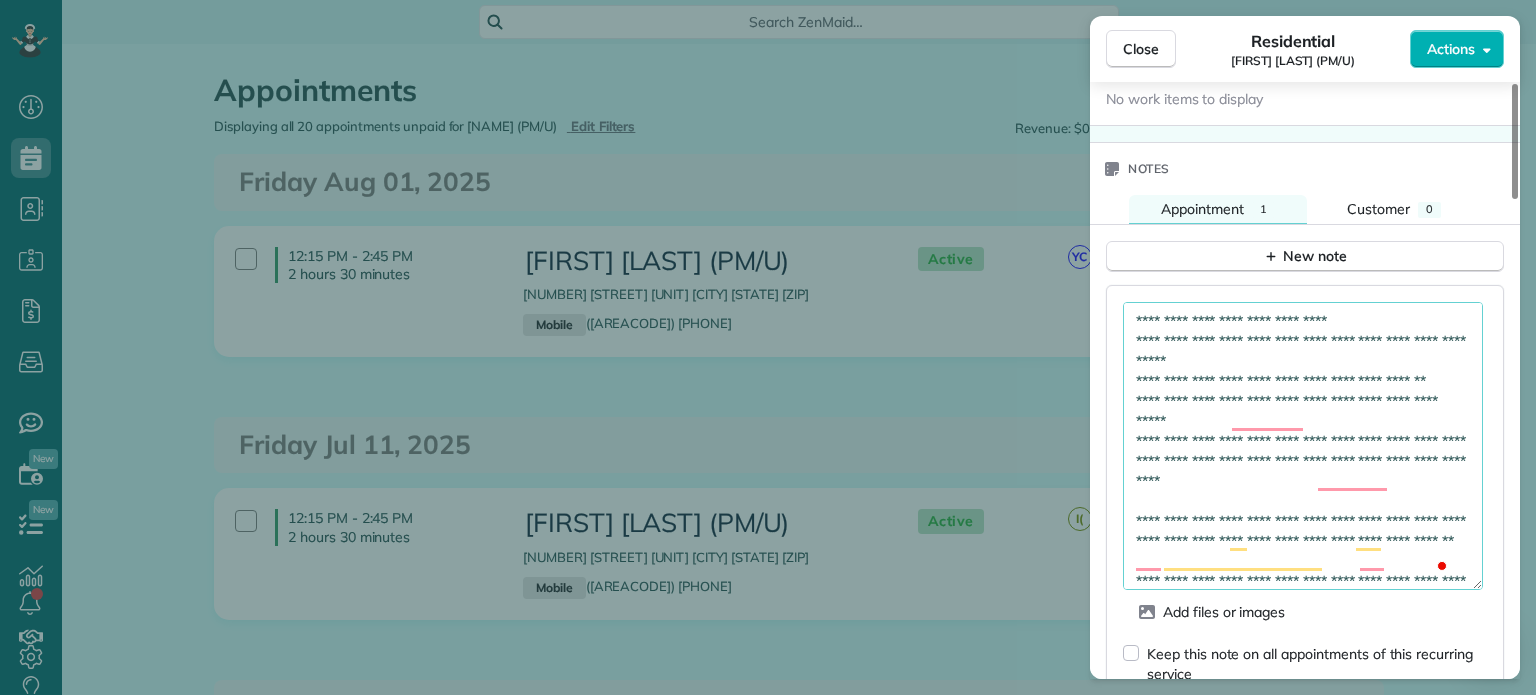 click on "**********" at bounding box center [1303, 446] 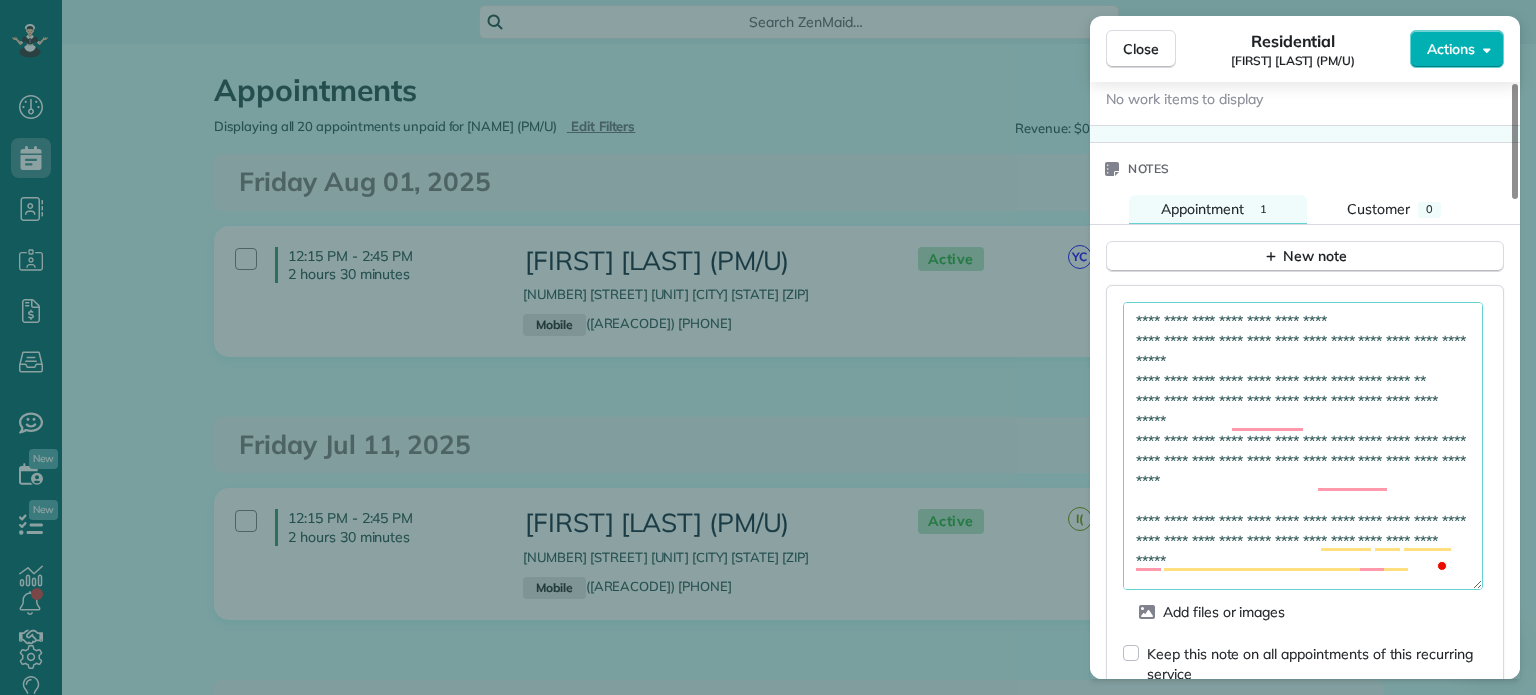 click on "**********" at bounding box center [1303, 446] 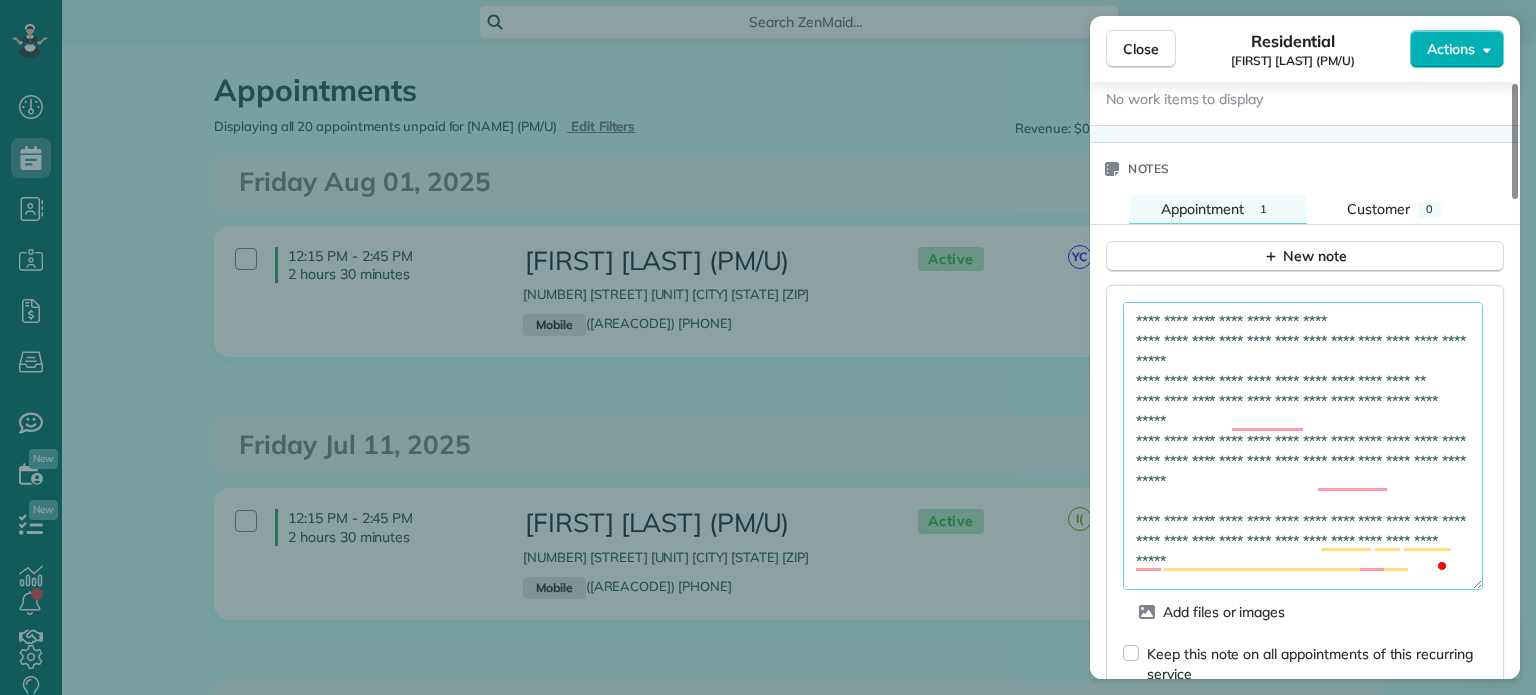 scroll, scrollTop: 200, scrollLeft: 0, axis: vertical 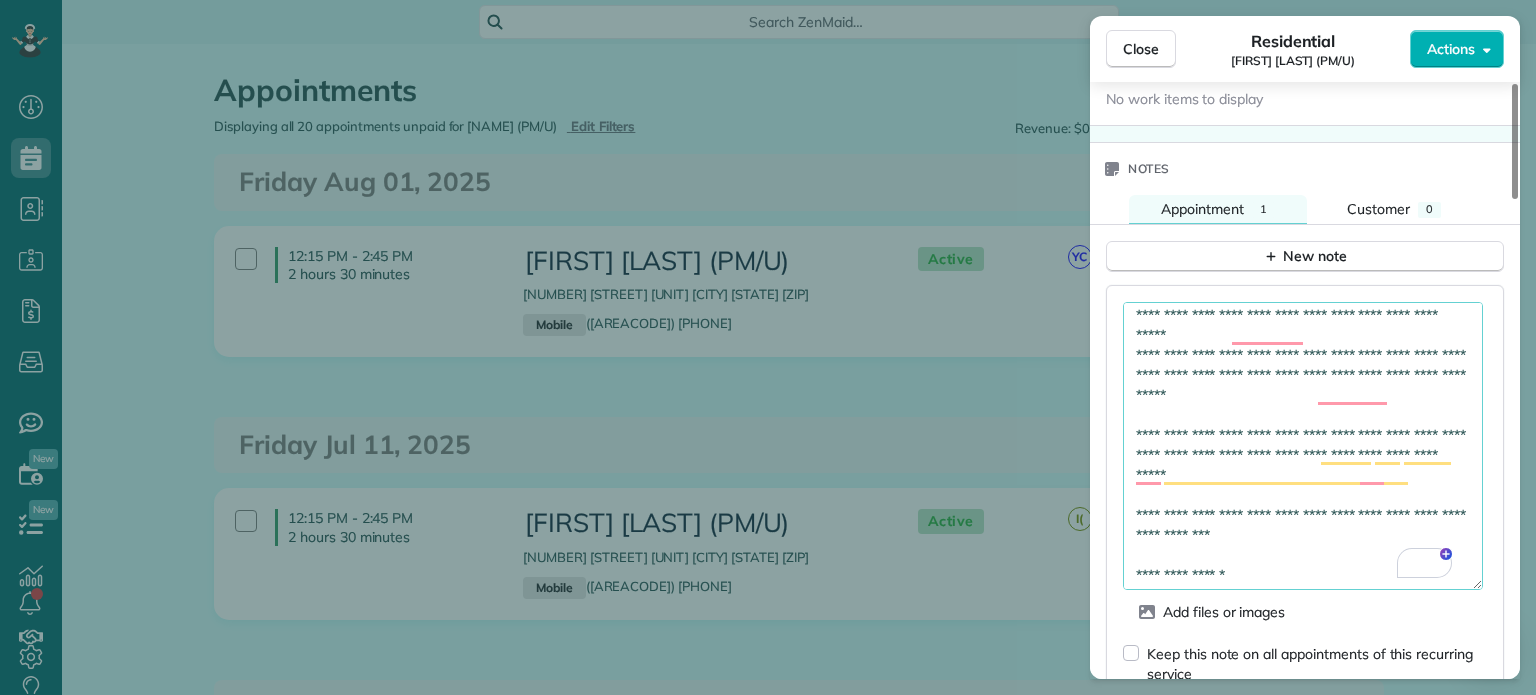 drag, startPoint x: 1136, startPoint y: 380, endPoint x: 1321, endPoint y: 508, distance: 224.96445 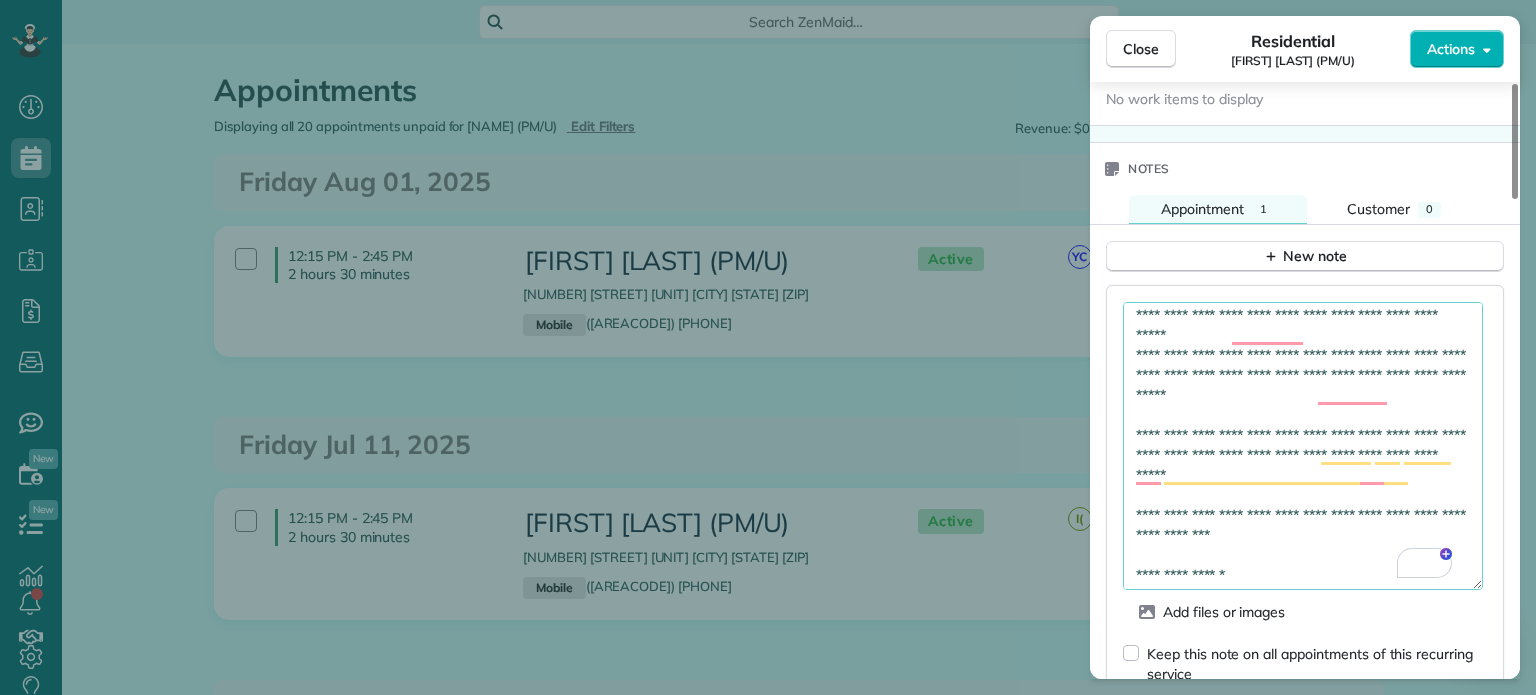 click on "**********" at bounding box center (1303, 446) 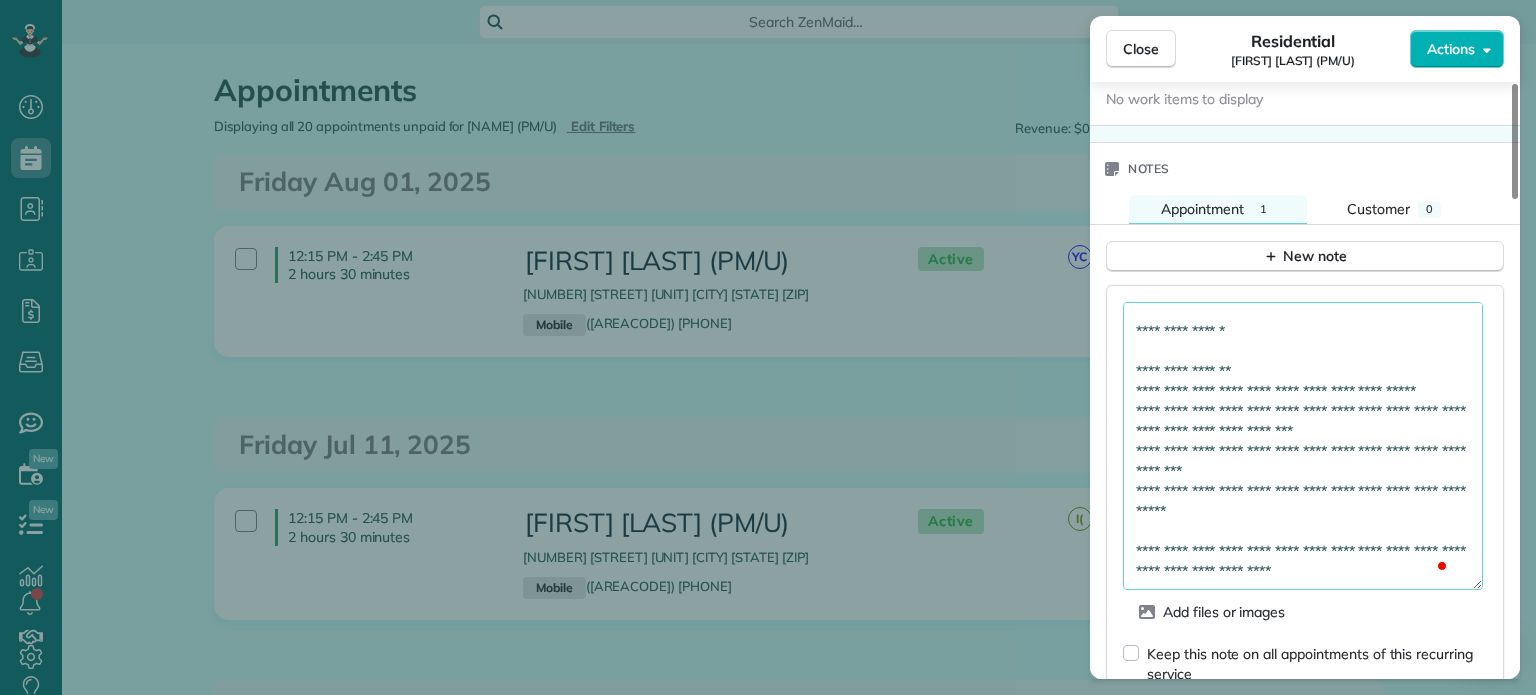 click on "**********" at bounding box center [1303, 446] 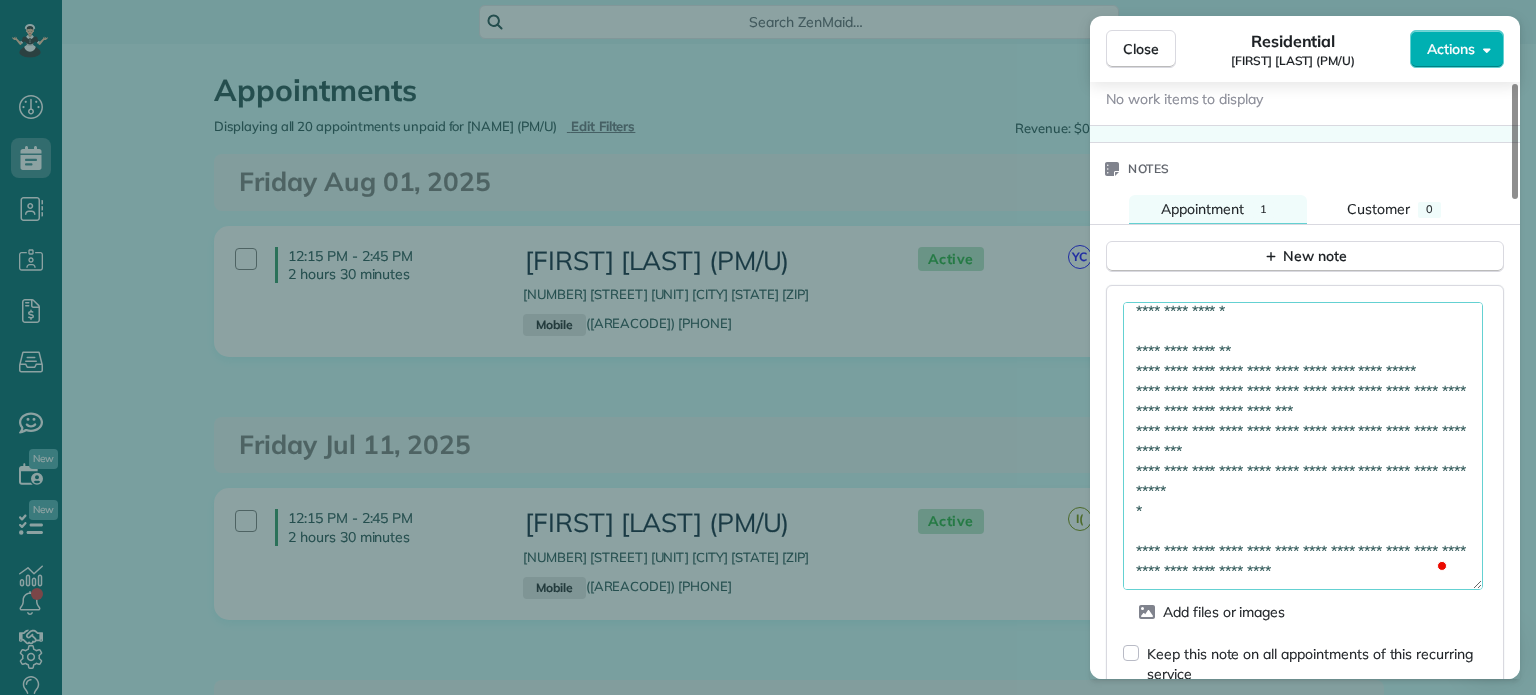 paste on "**********" 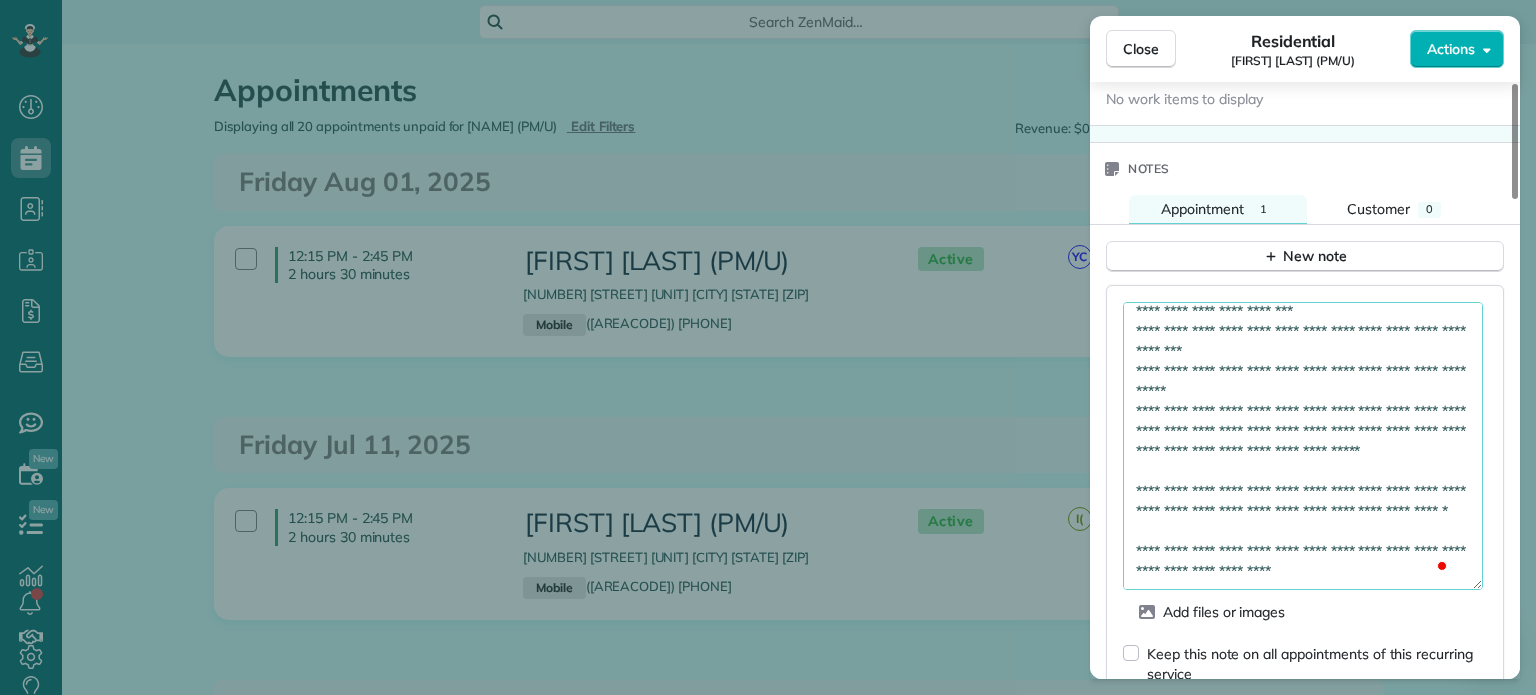 drag, startPoint x: 1178, startPoint y: 544, endPoint x: 1272, endPoint y: 547, distance: 94.04786 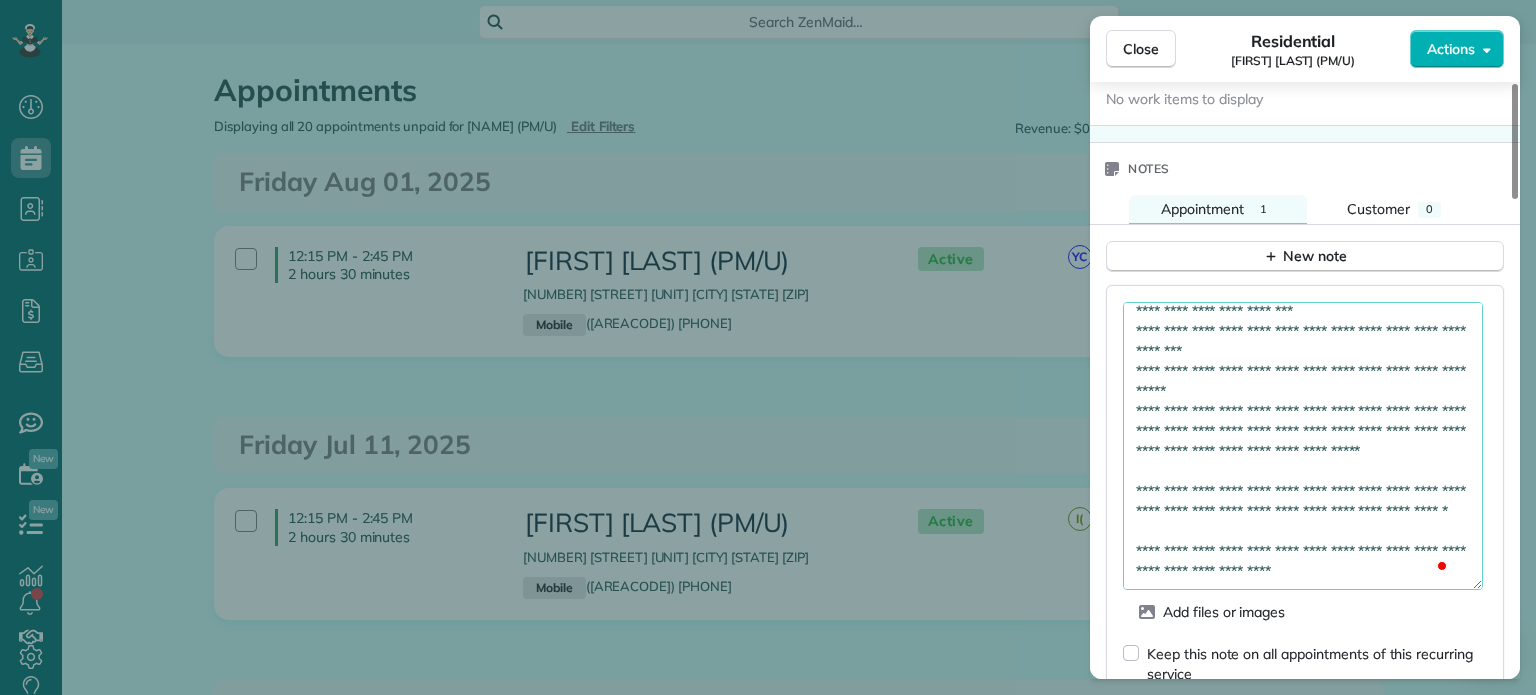 click at bounding box center [1303, 446] 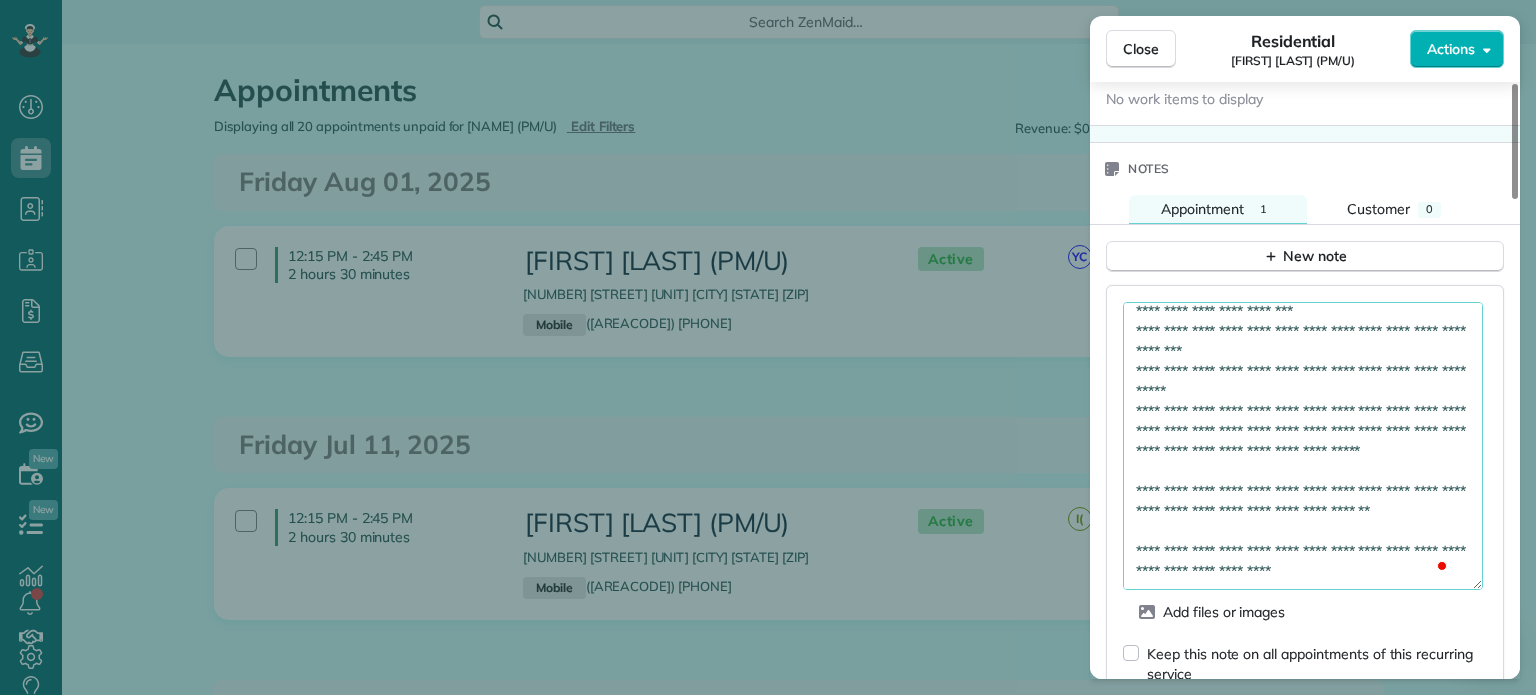click at bounding box center [1303, 446] 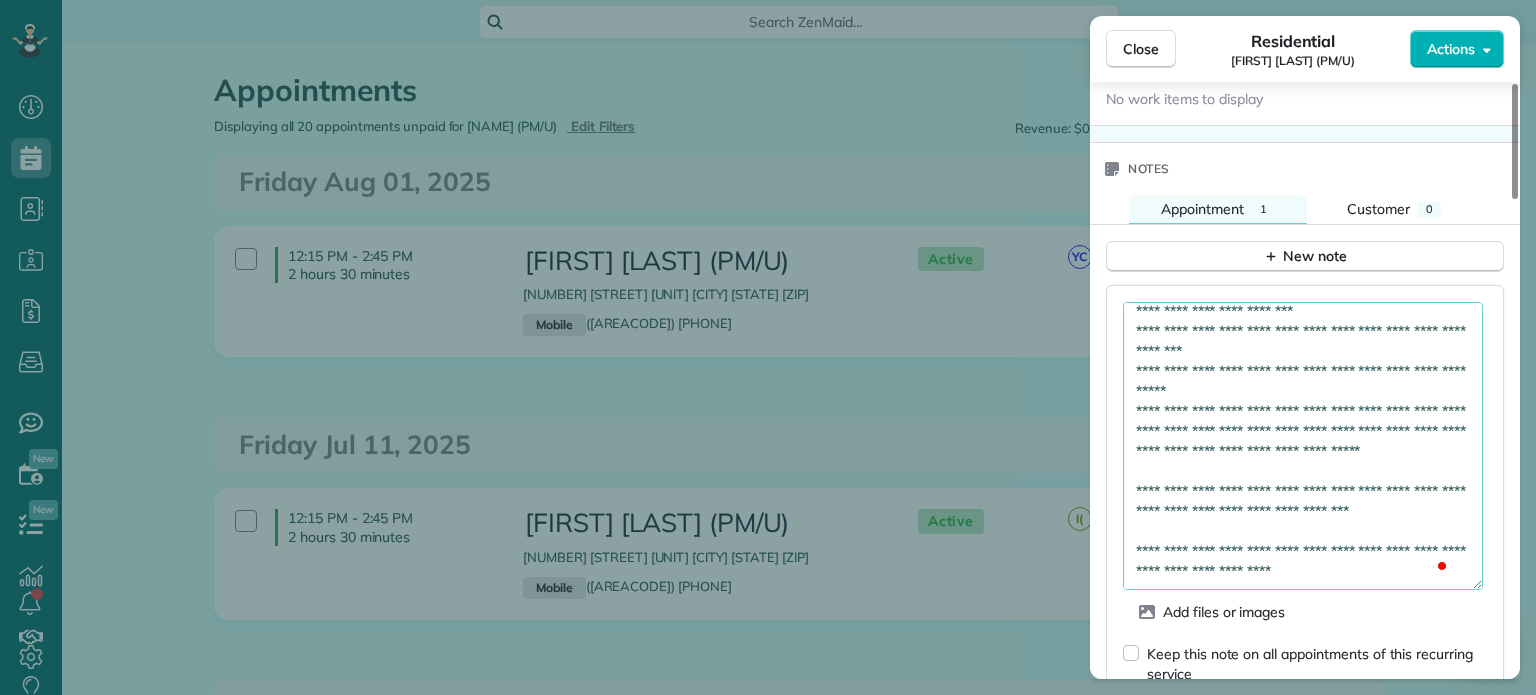 click at bounding box center [1303, 446] 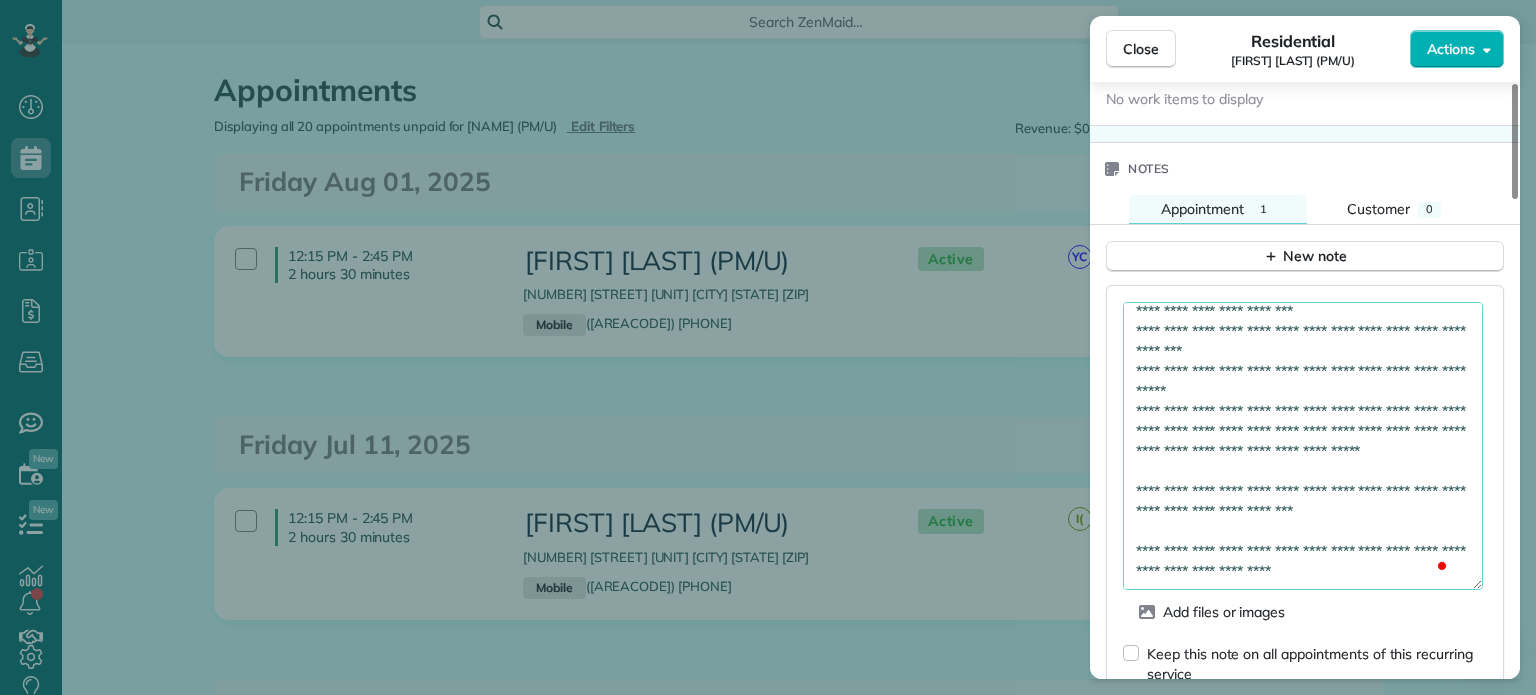 click at bounding box center (1303, 446) 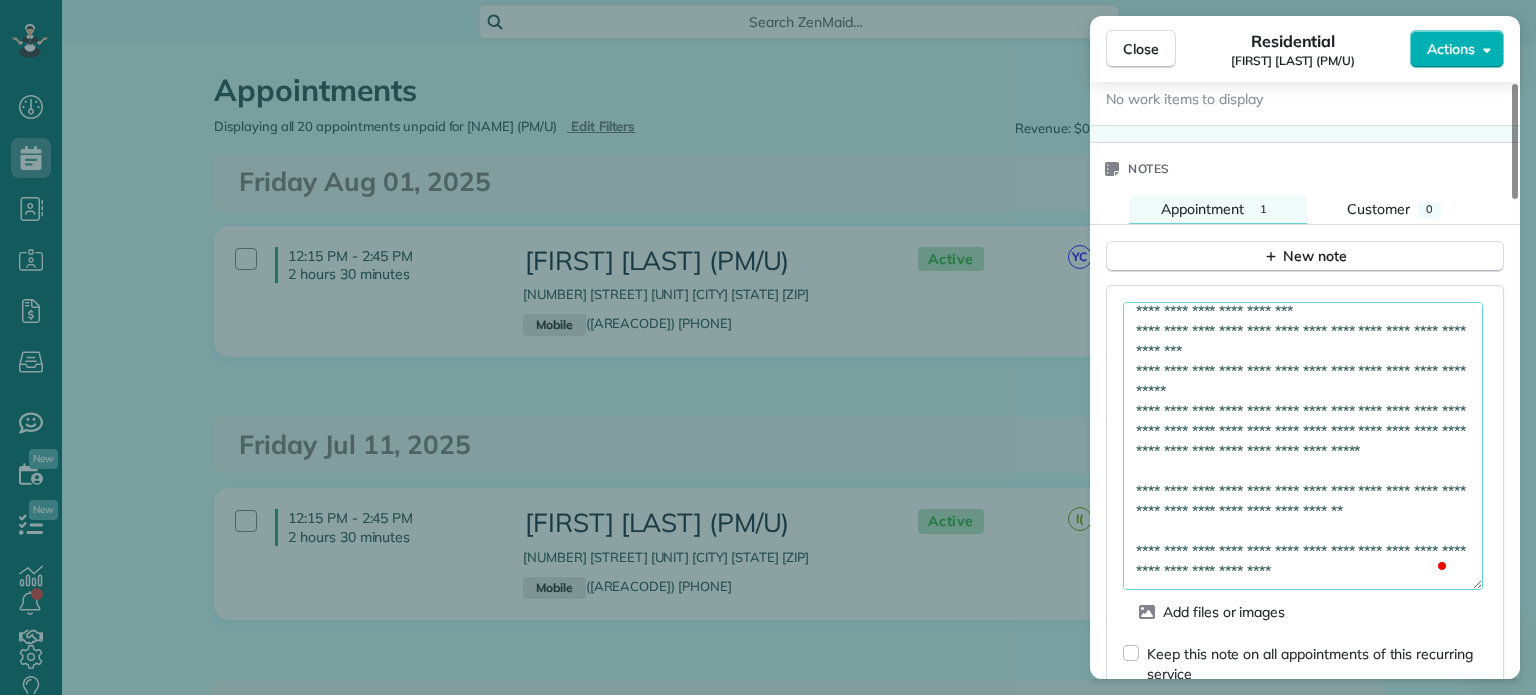 click at bounding box center (1303, 446) 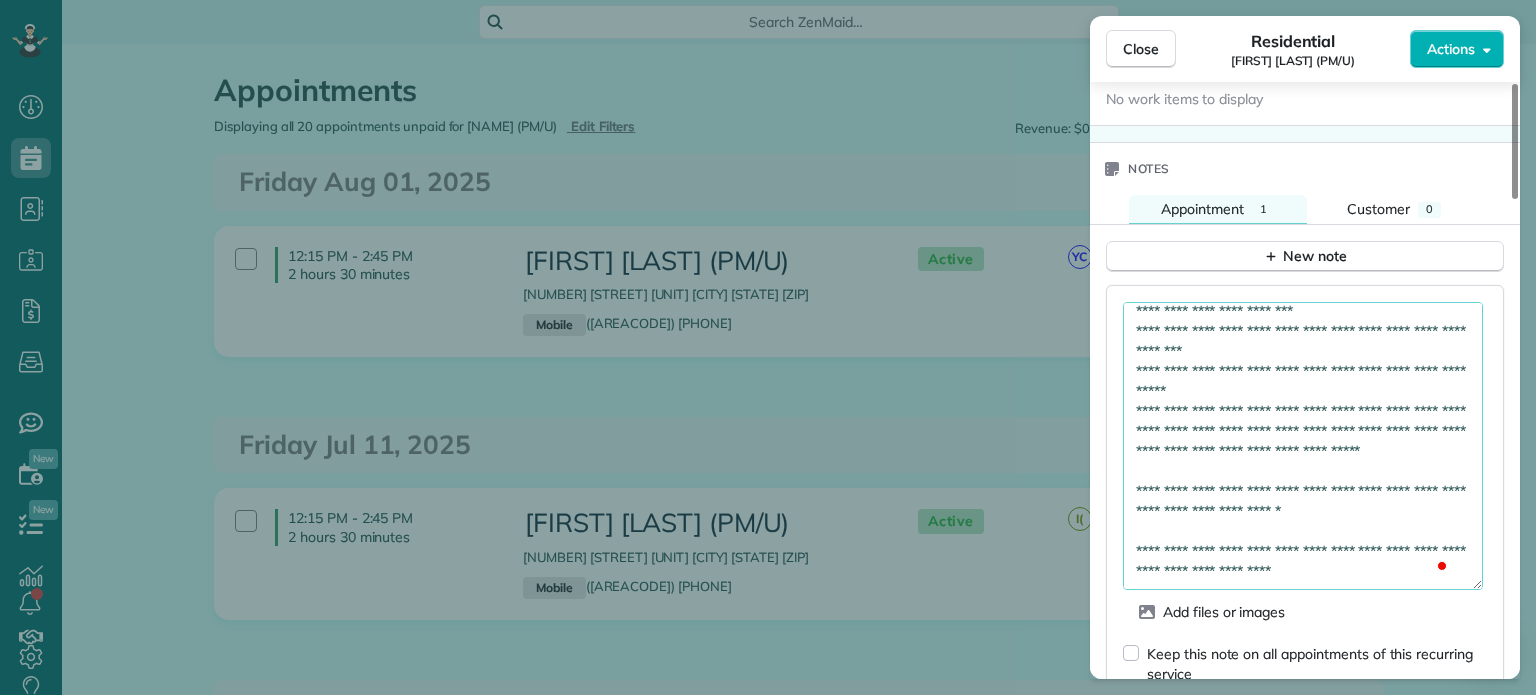 click at bounding box center [1303, 446] 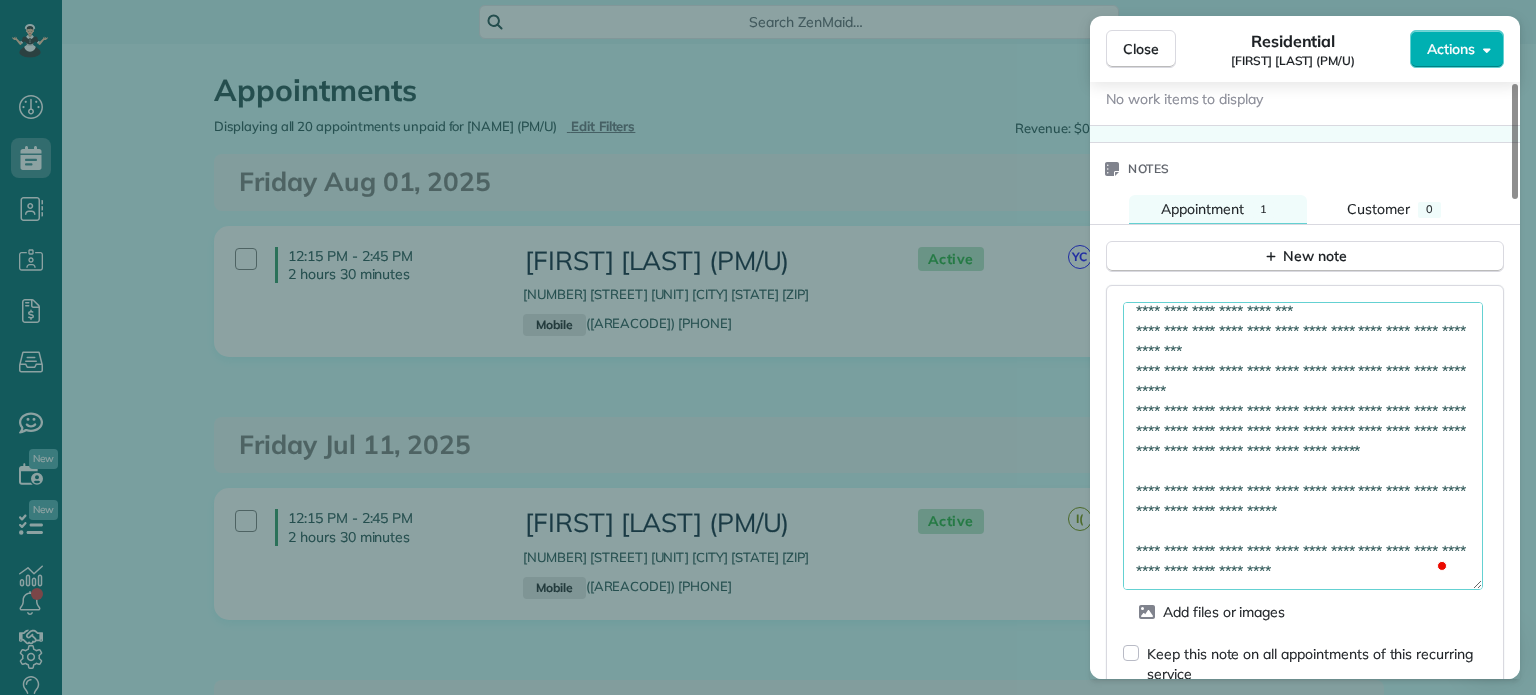 click at bounding box center [1303, 446] 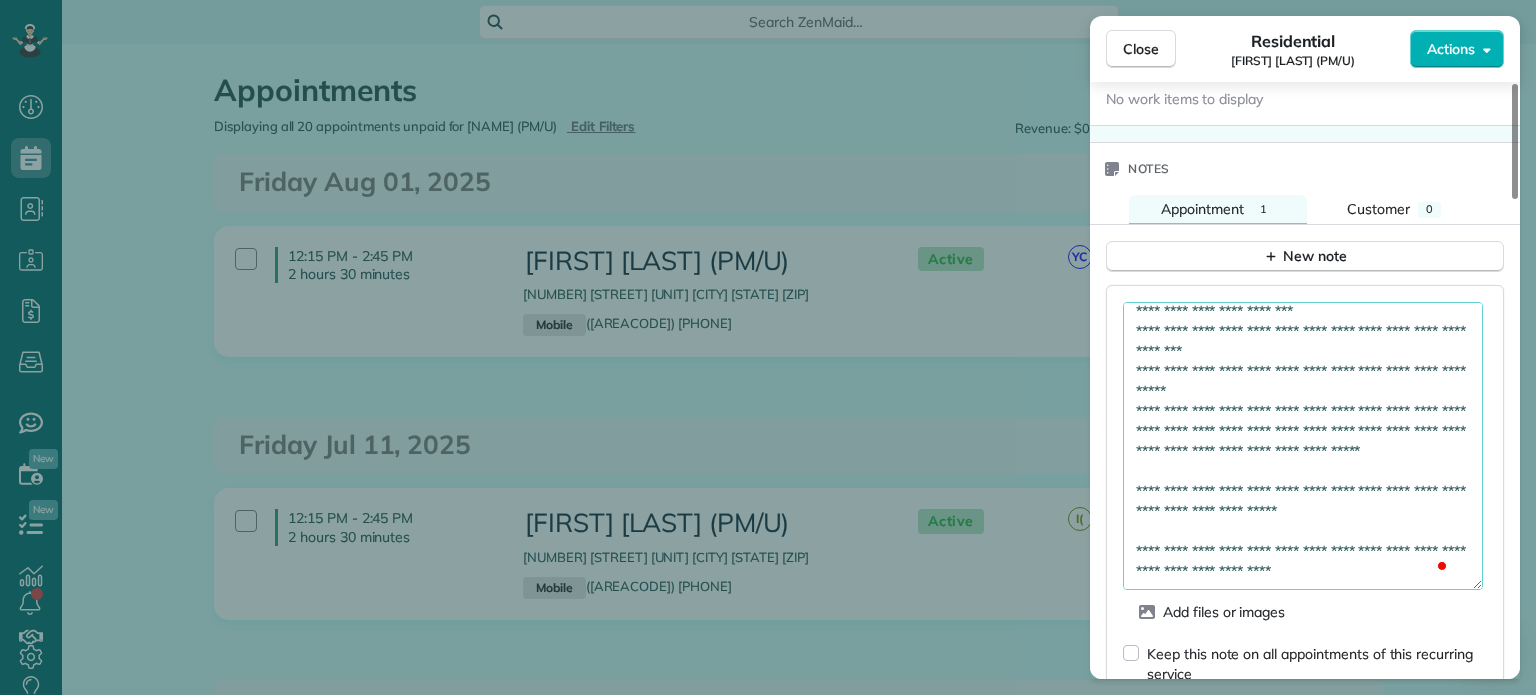 click at bounding box center [1303, 446] 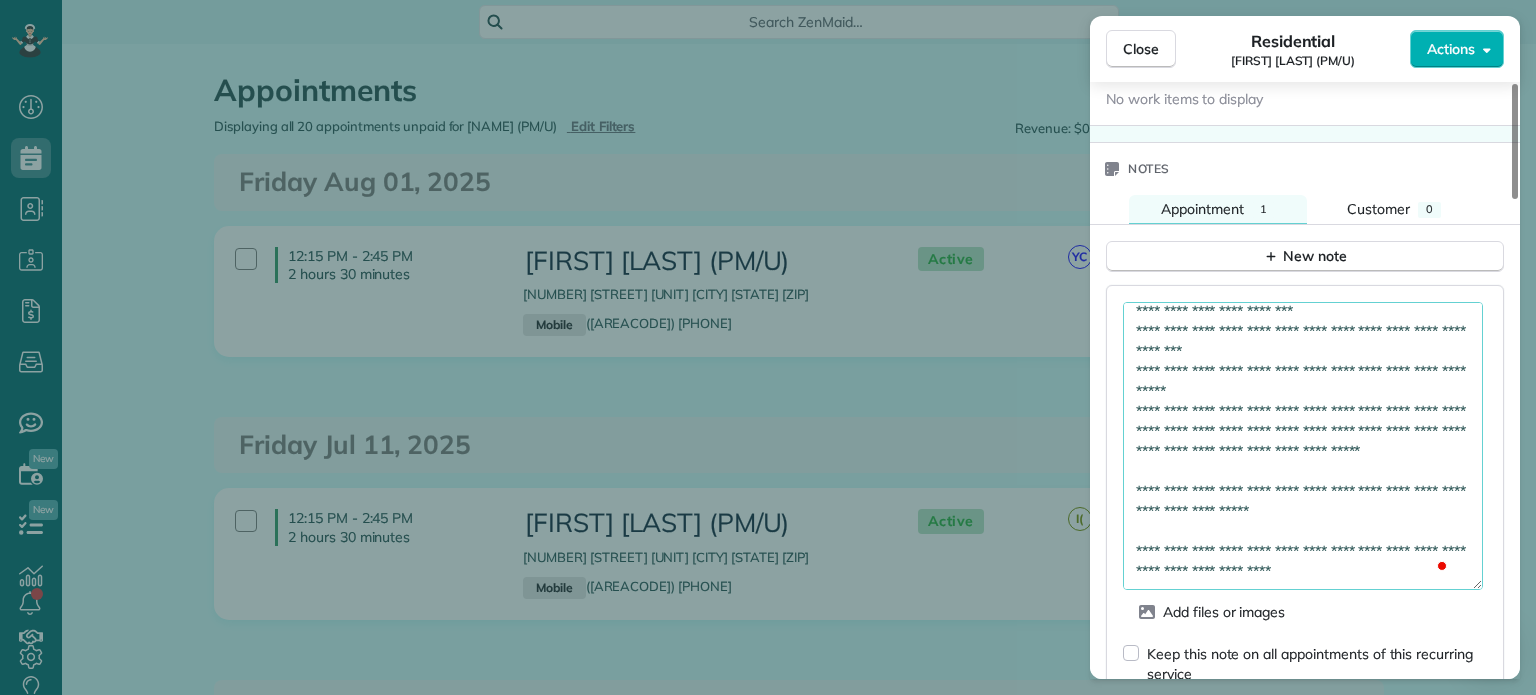 click at bounding box center (1303, 446) 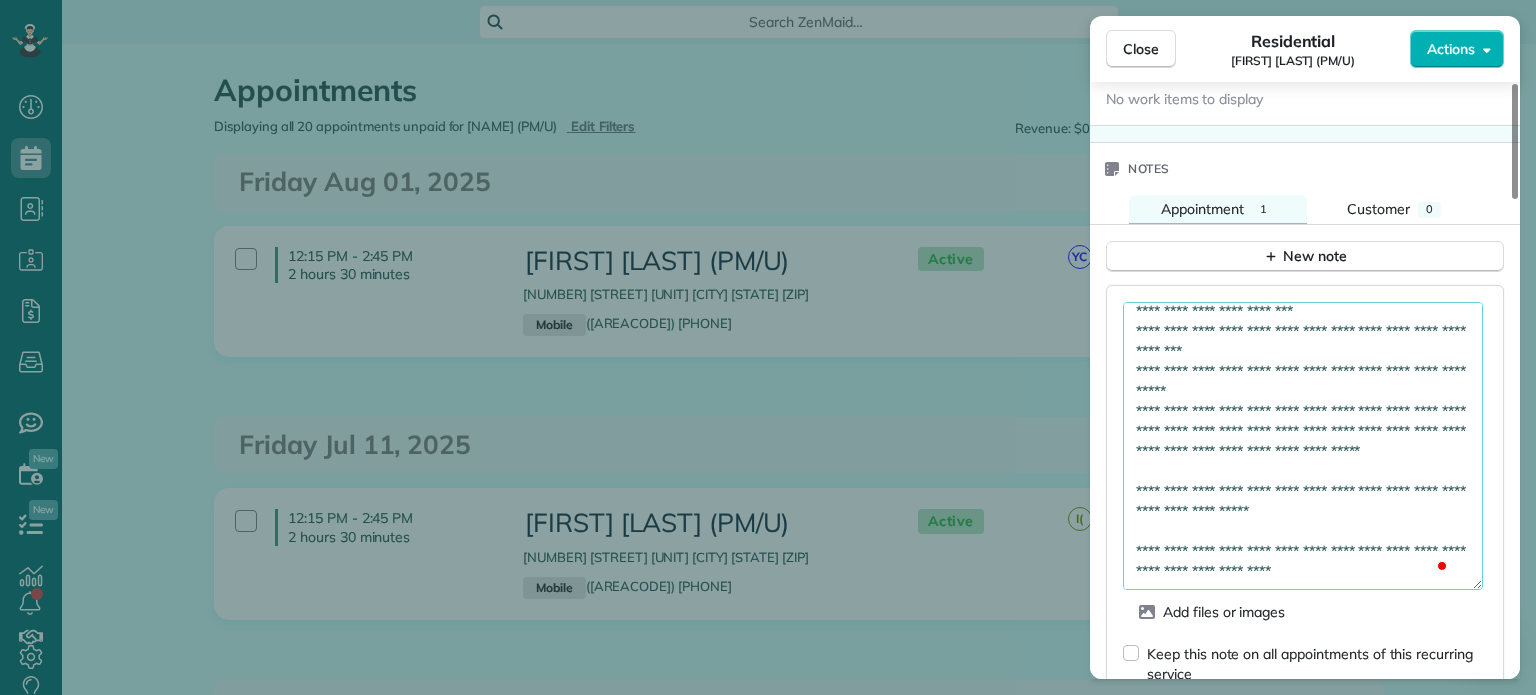 click at bounding box center (1303, 446) 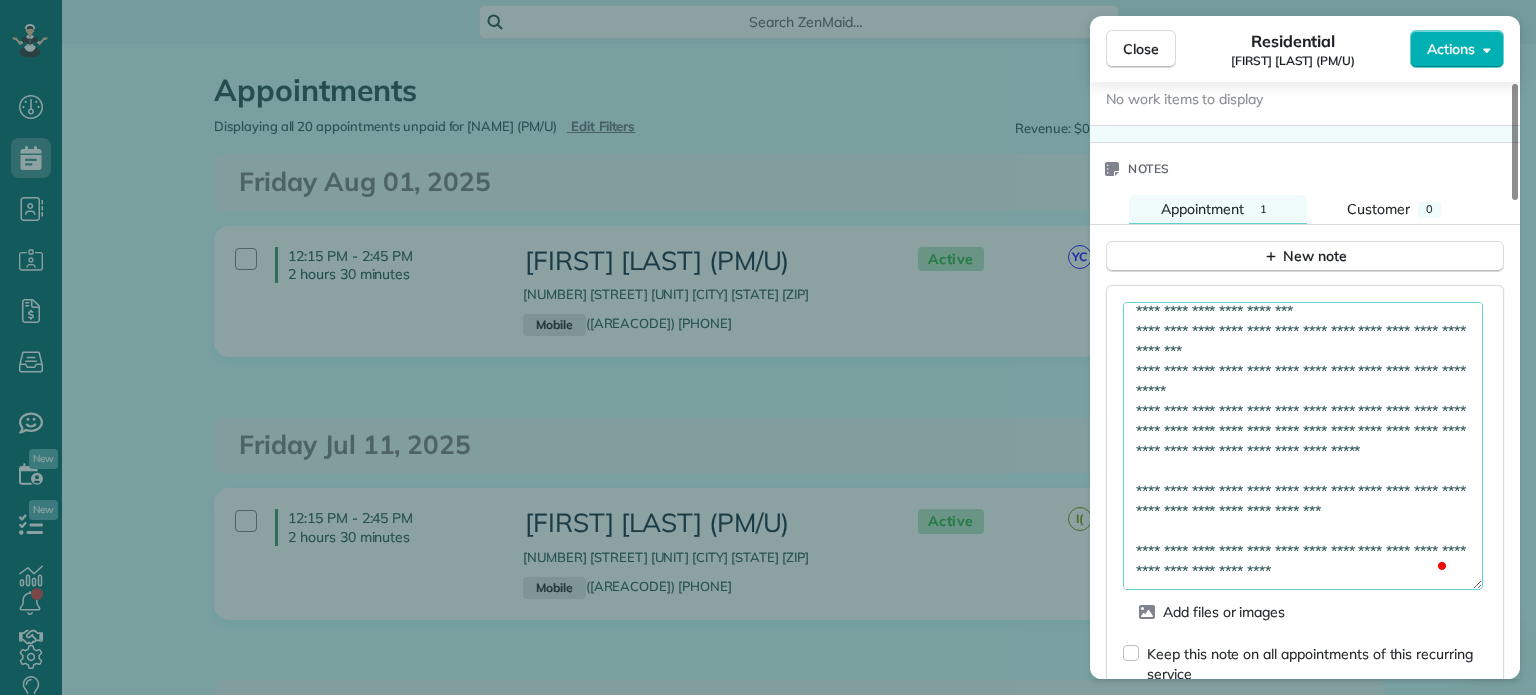 click at bounding box center [1303, 446] 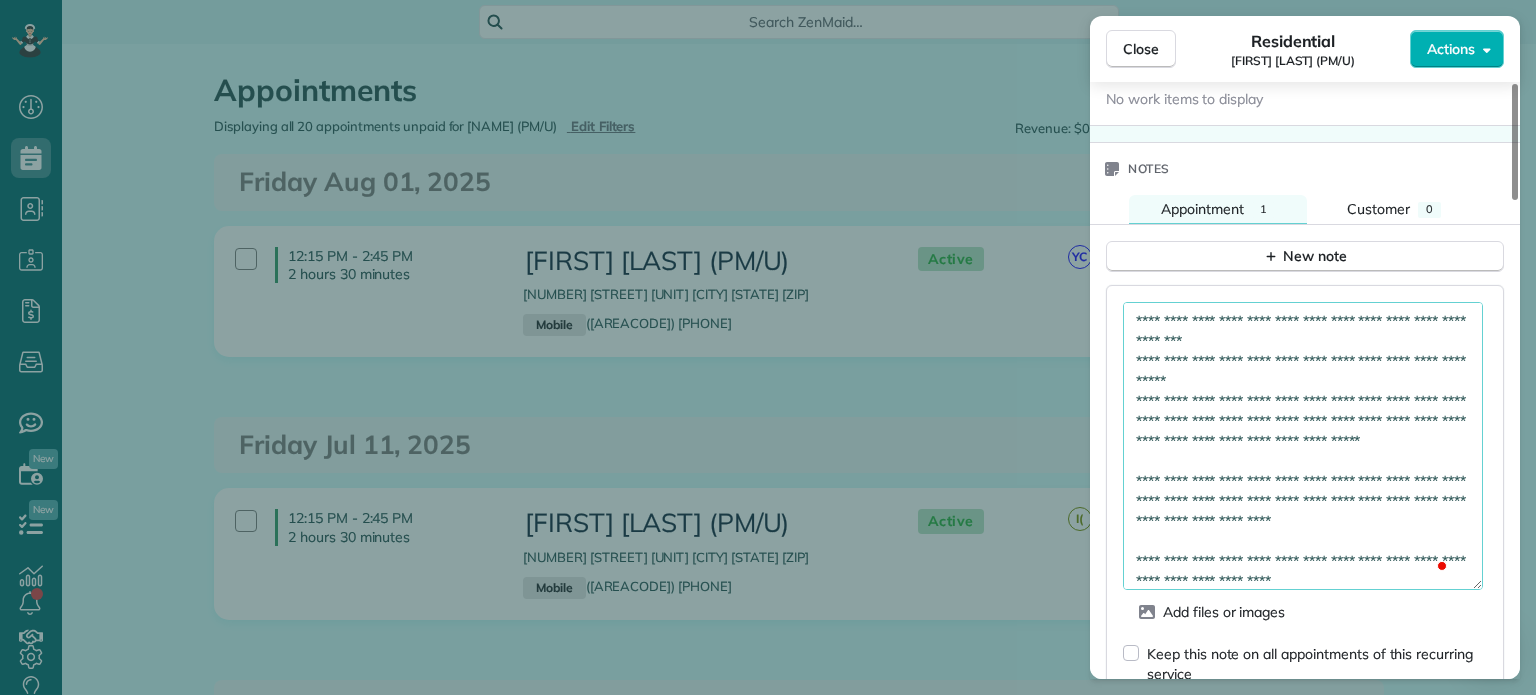 scroll, scrollTop: 465, scrollLeft: 0, axis: vertical 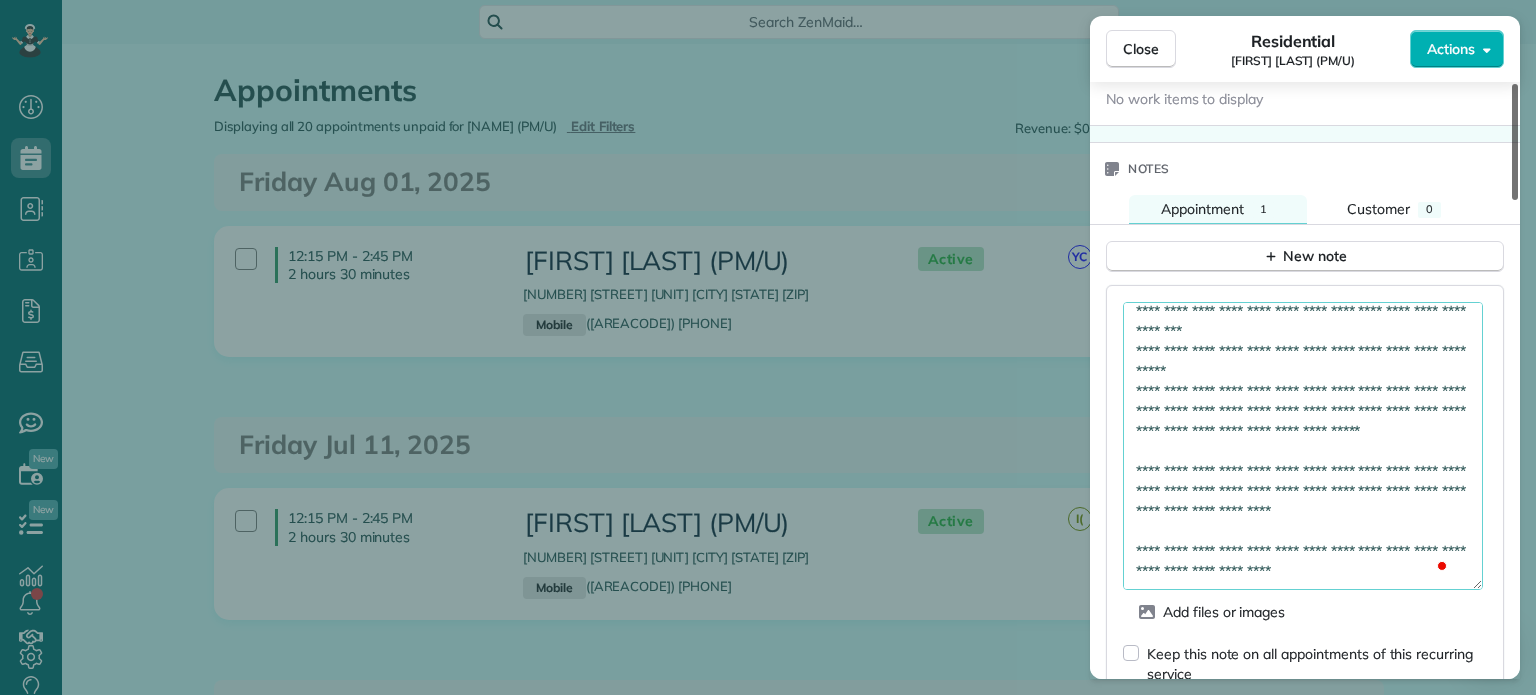 type on "**********" 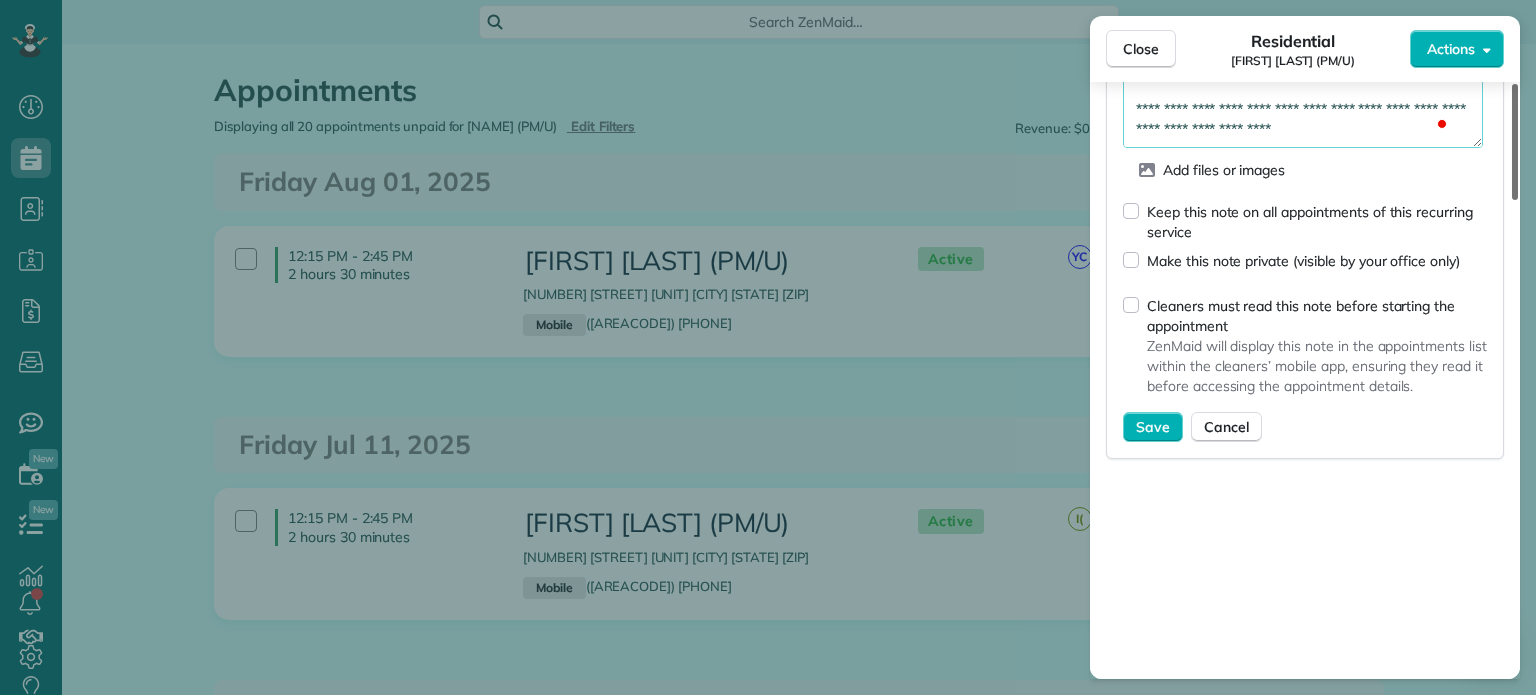 scroll, scrollTop: 2076, scrollLeft: 0, axis: vertical 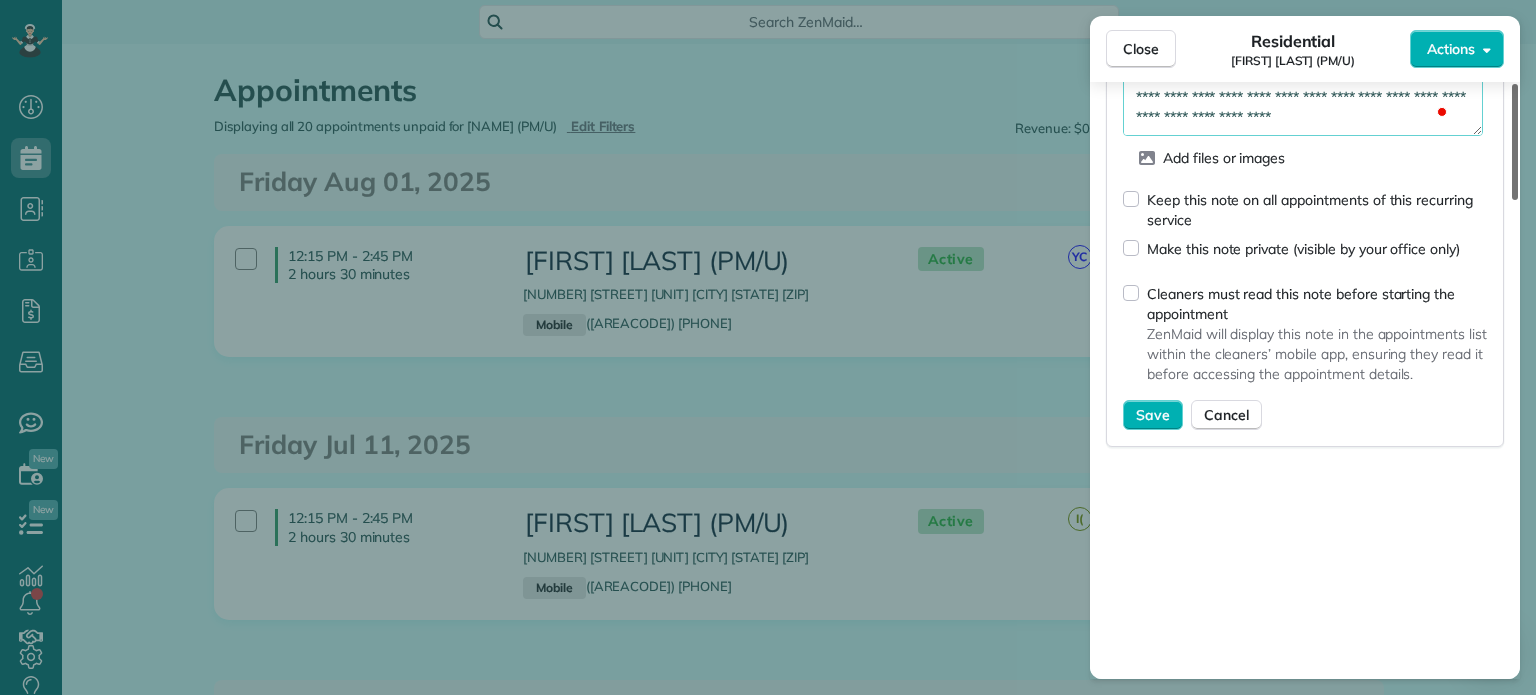 drag, startPoint x: 1516, startPoint y: 458, endPoint x: 1509, endPoint y: 546, distance: 88.27797 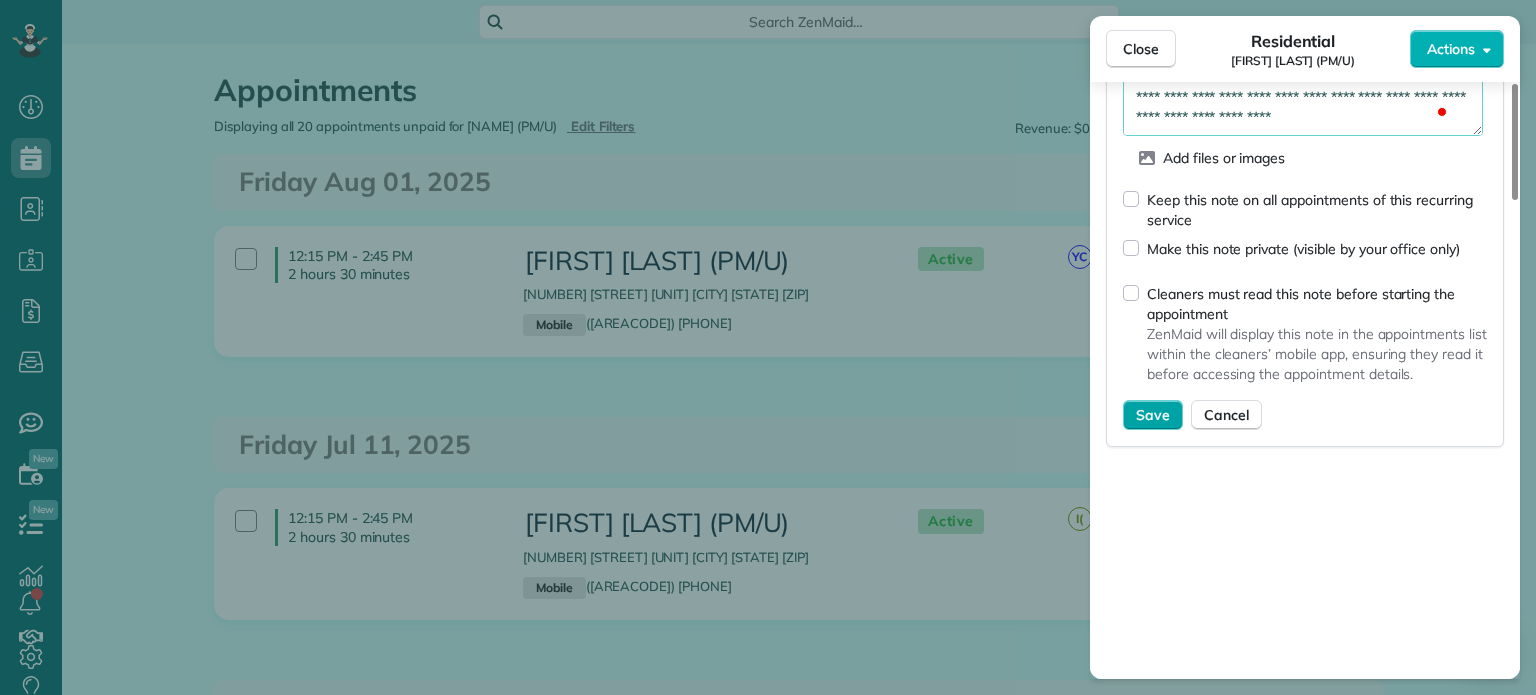 click on "Save" at bounding box center [1153, 415] 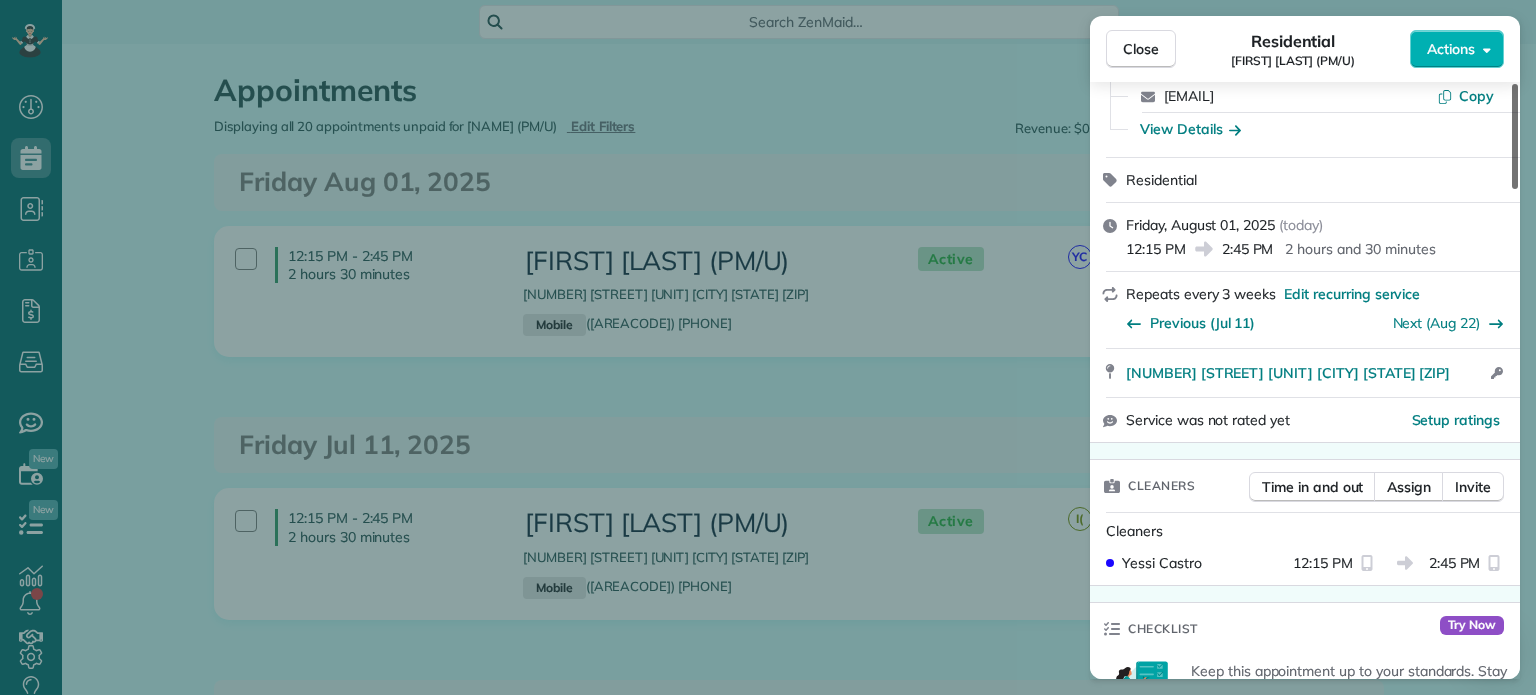 scroll, scrollTop: 318, scrollLeft: 0, axis: vertical 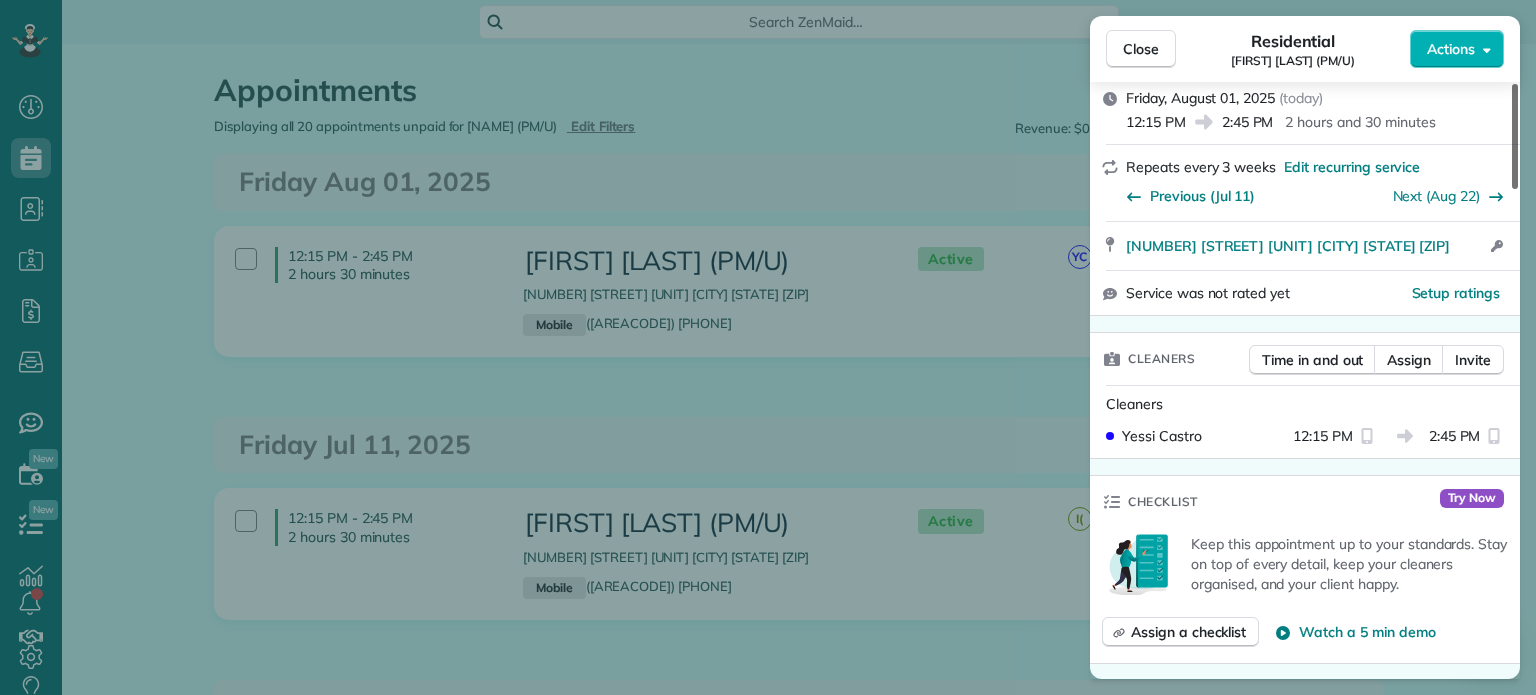 drag, startPoint x: 1516, startPoint y: 486, endPoint x: 1535, endPoint y: 175, distance: 311.57983 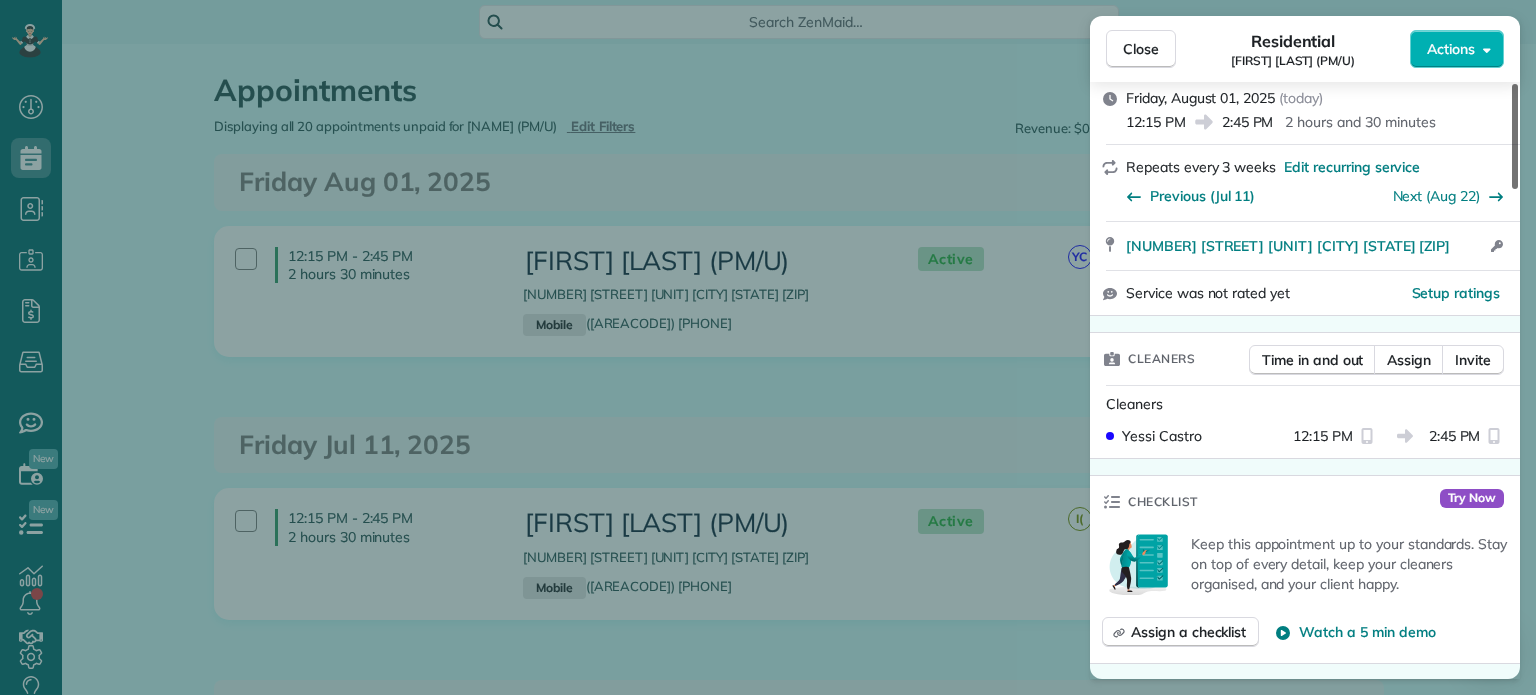 click at bounding box center (1515, 136) 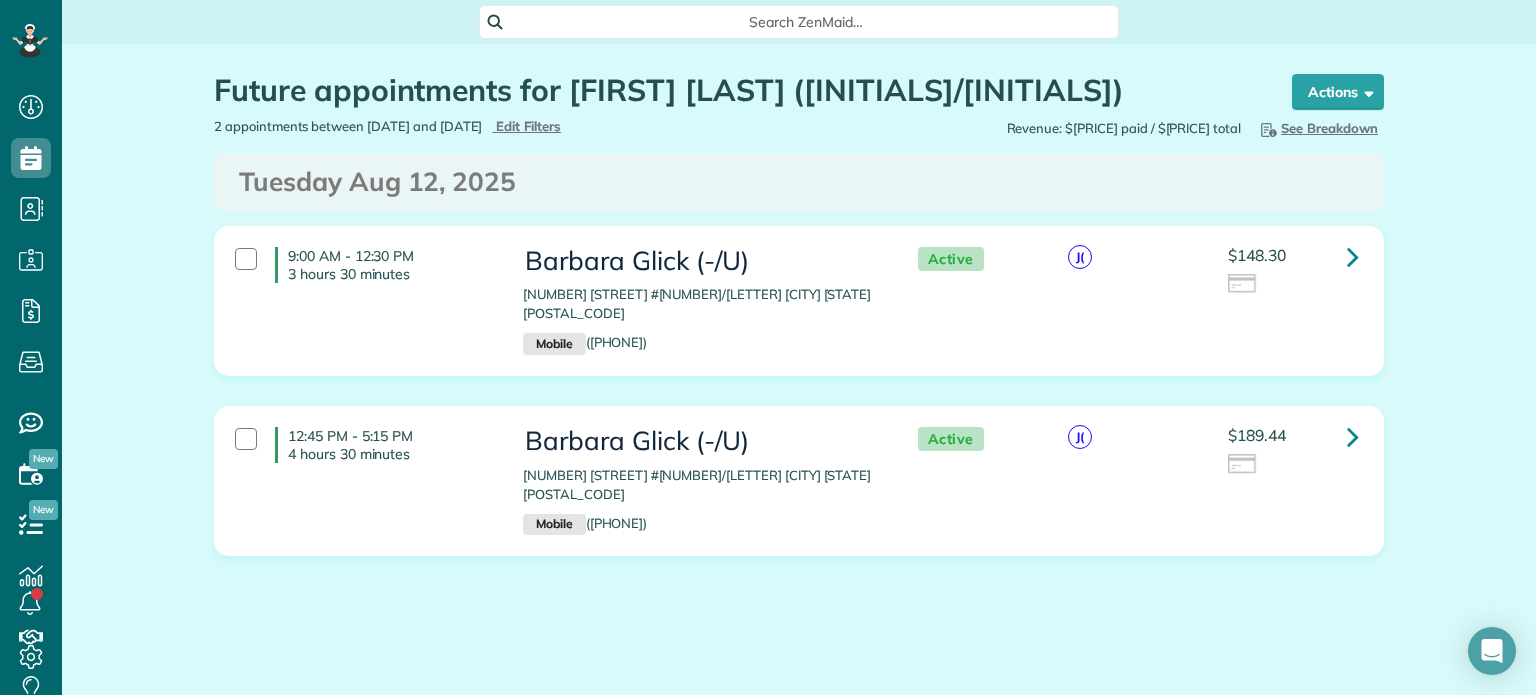 scroll, scrollTop: 0, scrollLeft: 0, axis: both 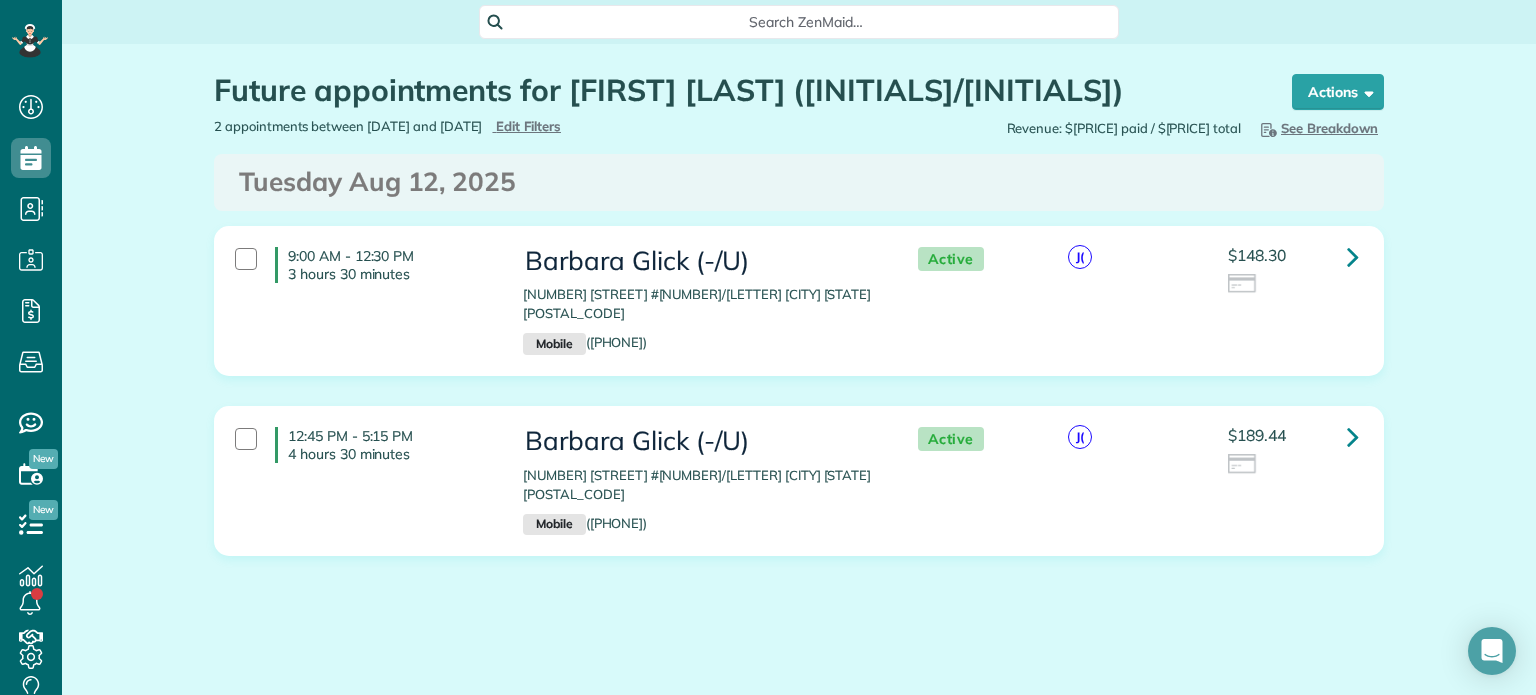 click on "Future appointments for [FIRST] [LAST] ([INITIALS]/[INITIALS])" at bounding box center (799, 375) 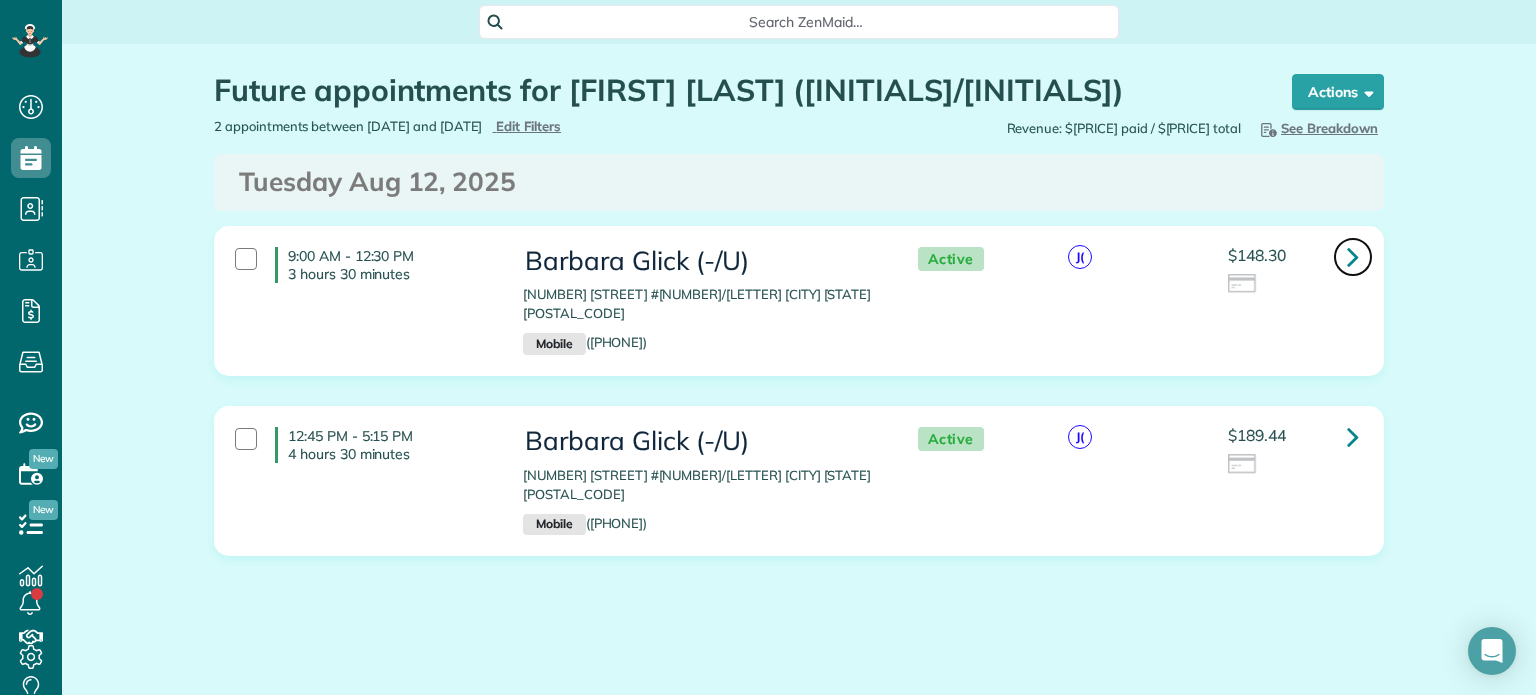 click at bounding box center [1353, 256] 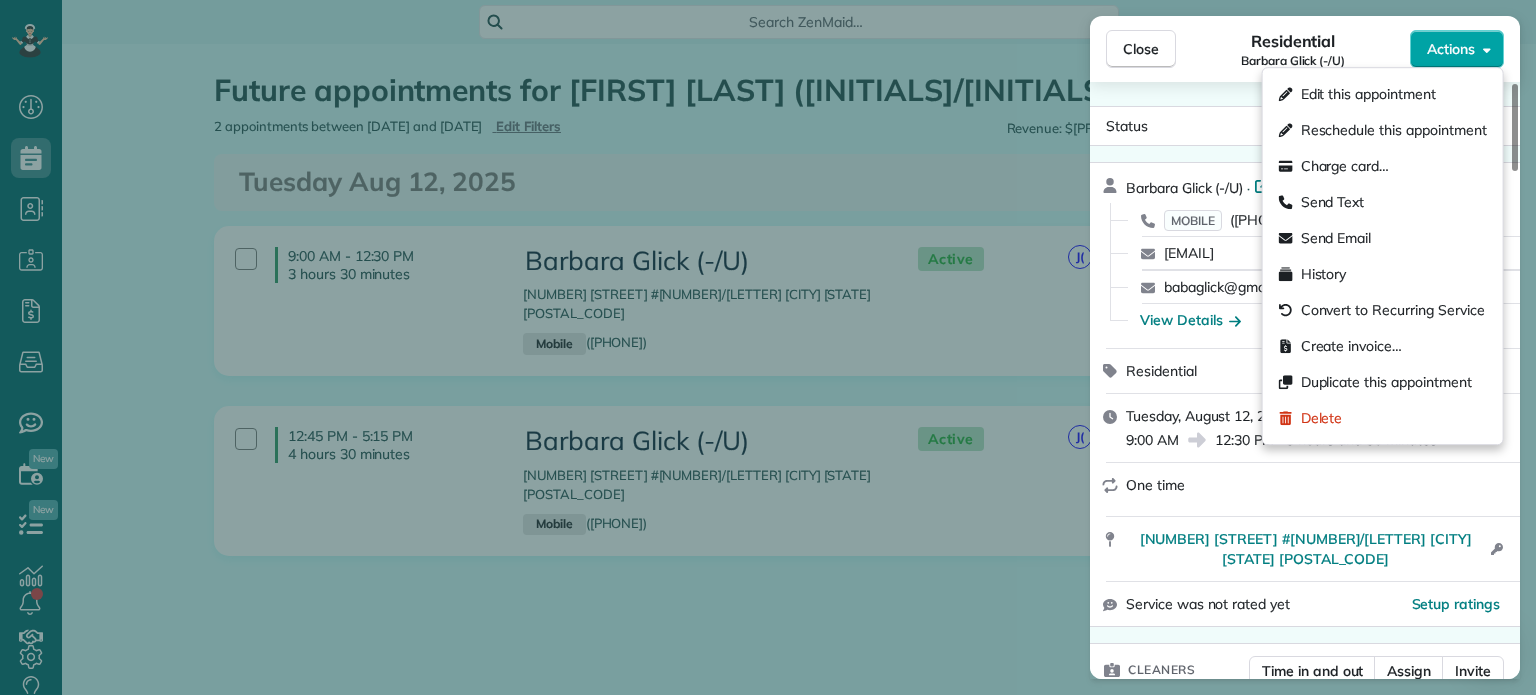 click on "Actions" at bounding box center [1451, 49] 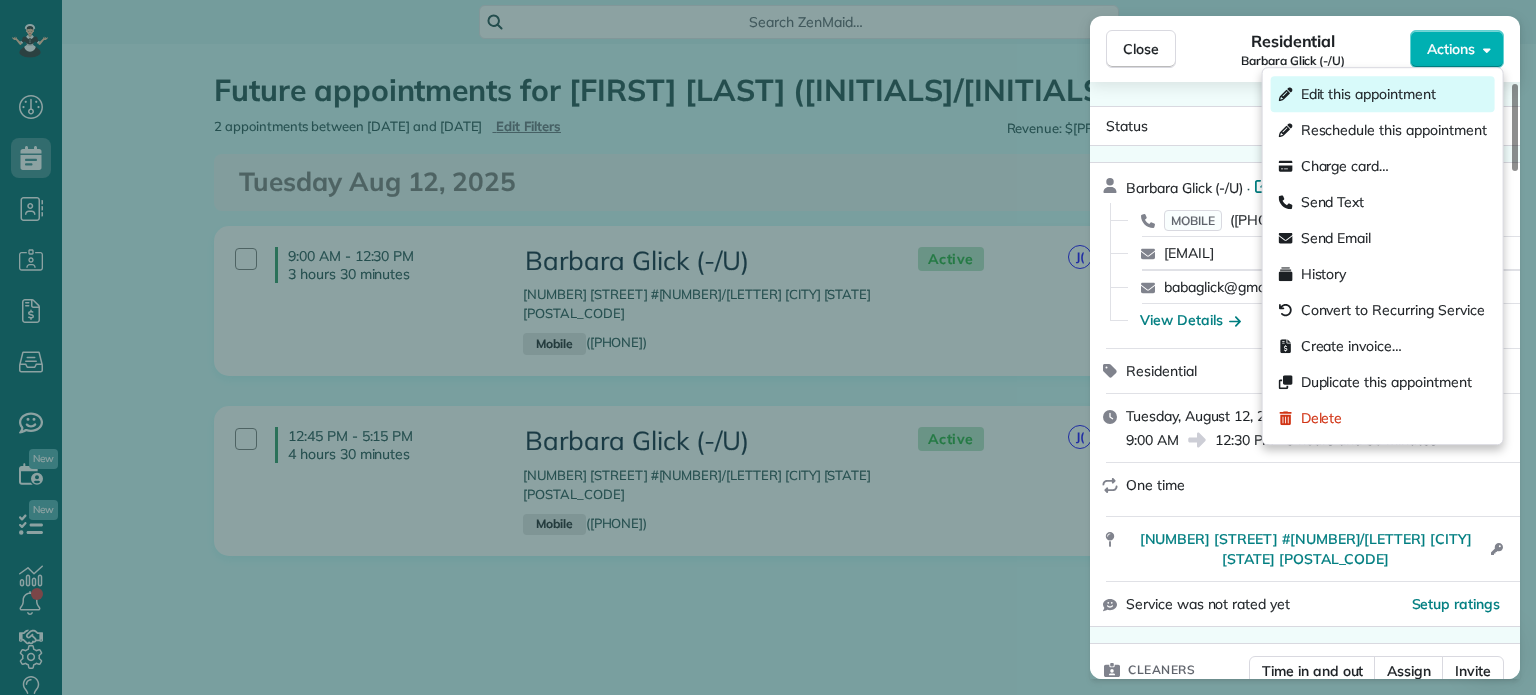 click on "Edit this appointment" at bounding box center [1368, 94] 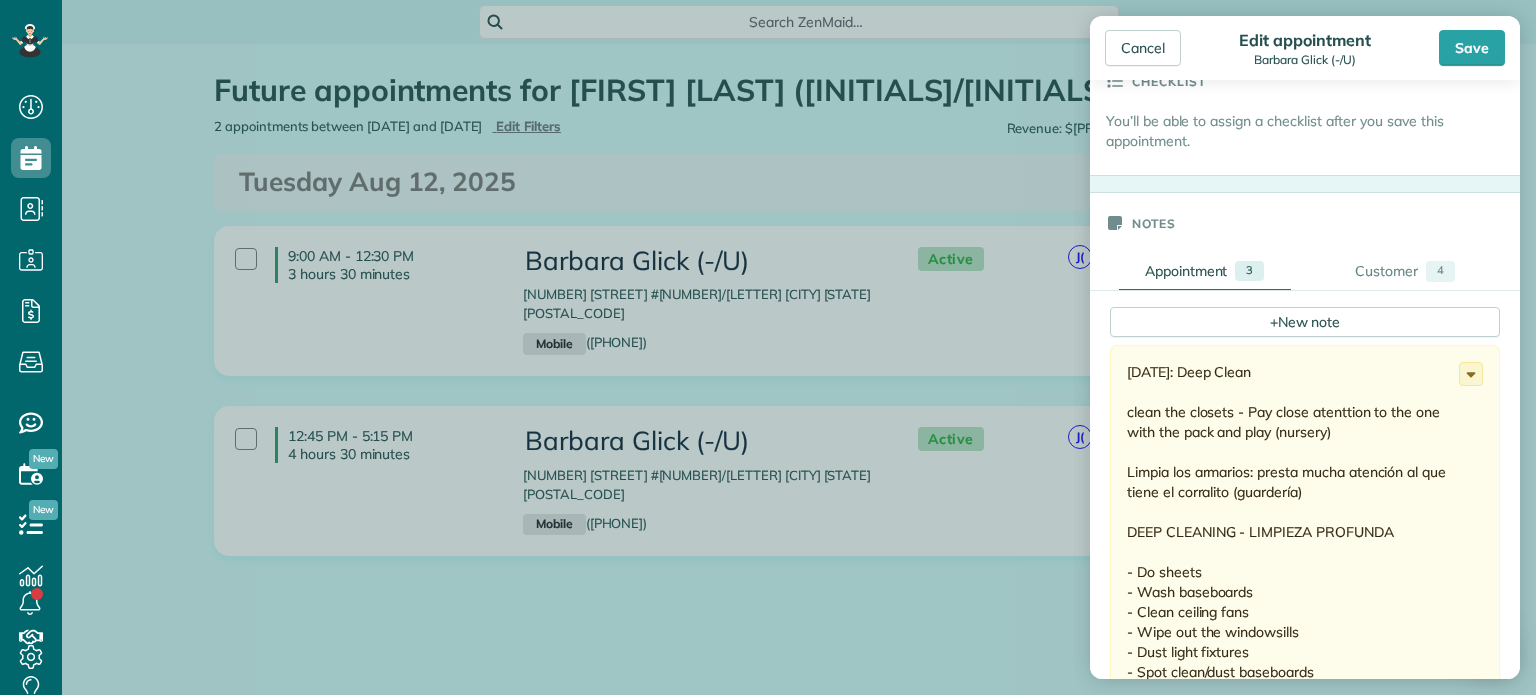 scroll, scrollTop: 516, scrollLeft: 0, axis: vertical 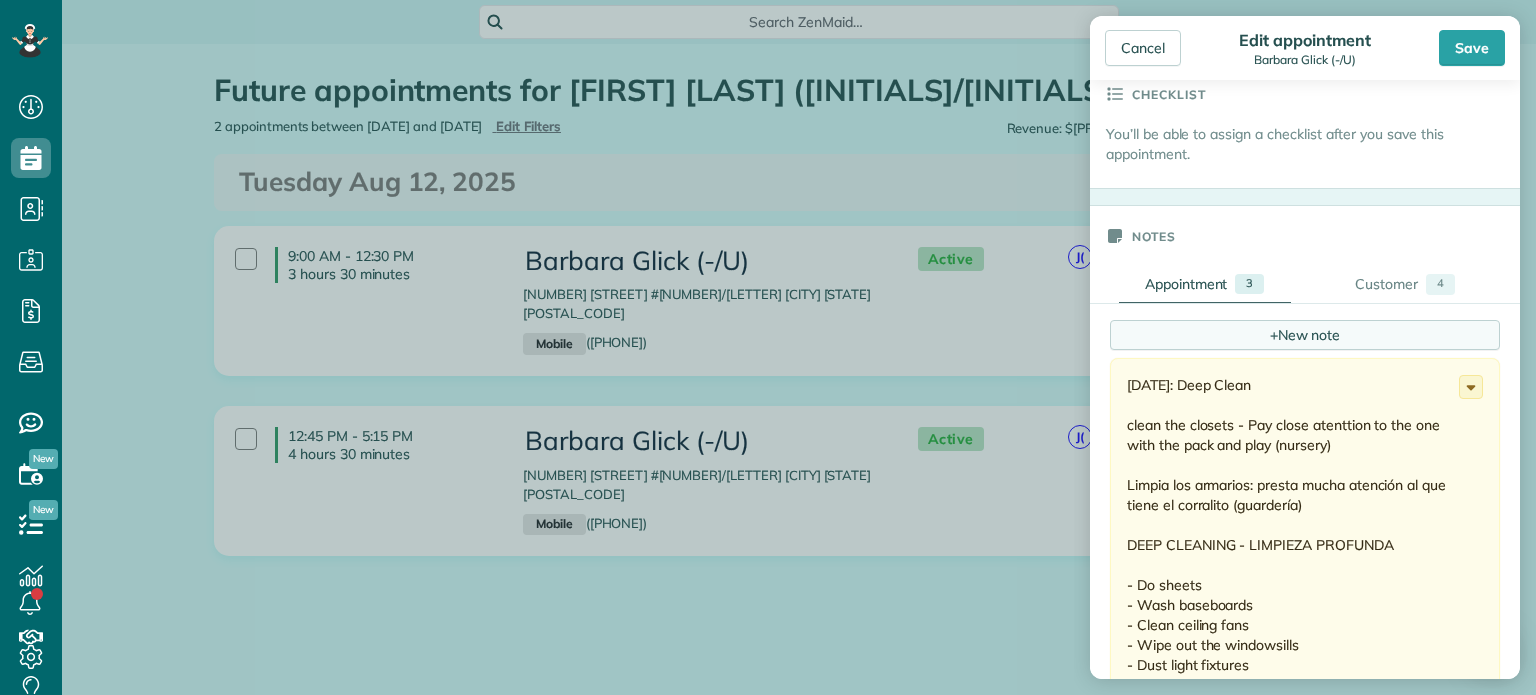 click on "+
New note" at bounding box center (1305, 335) 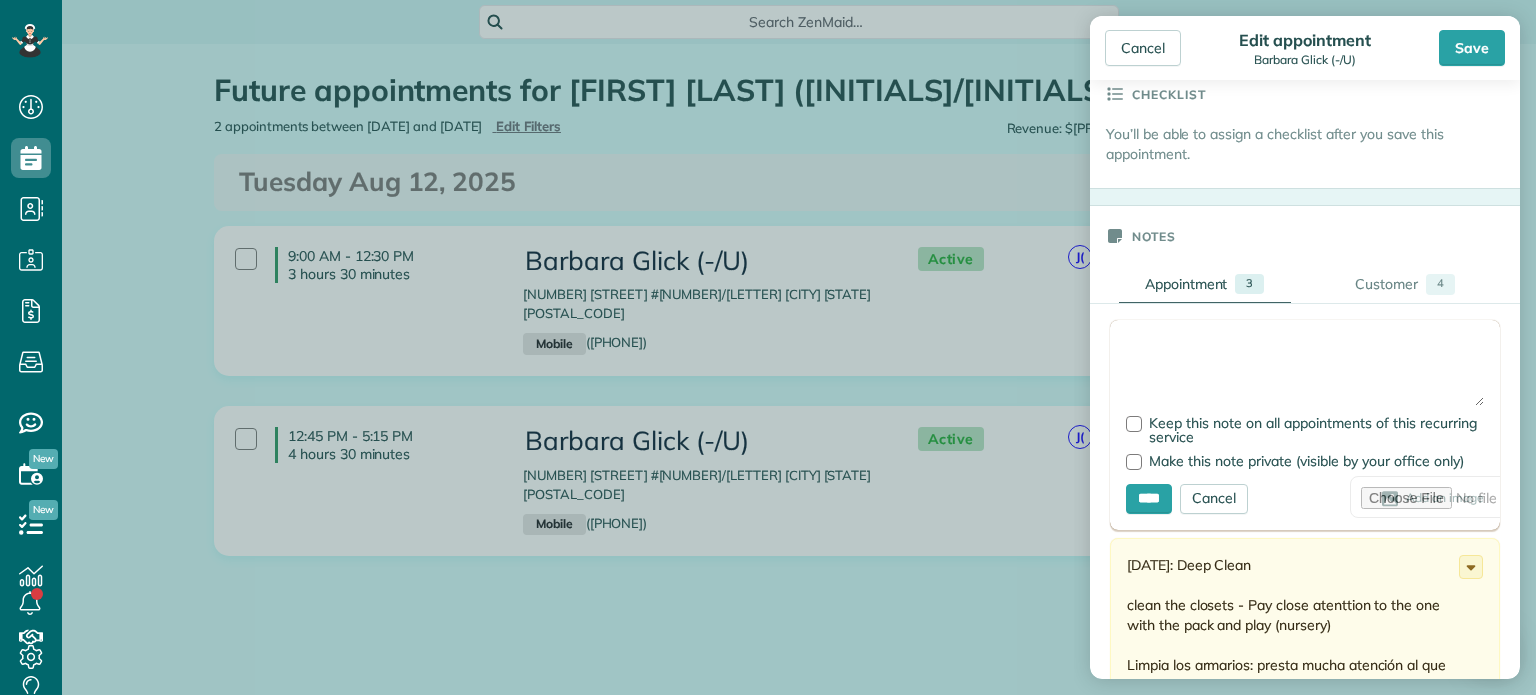 click at bounding box center [1305, 371] 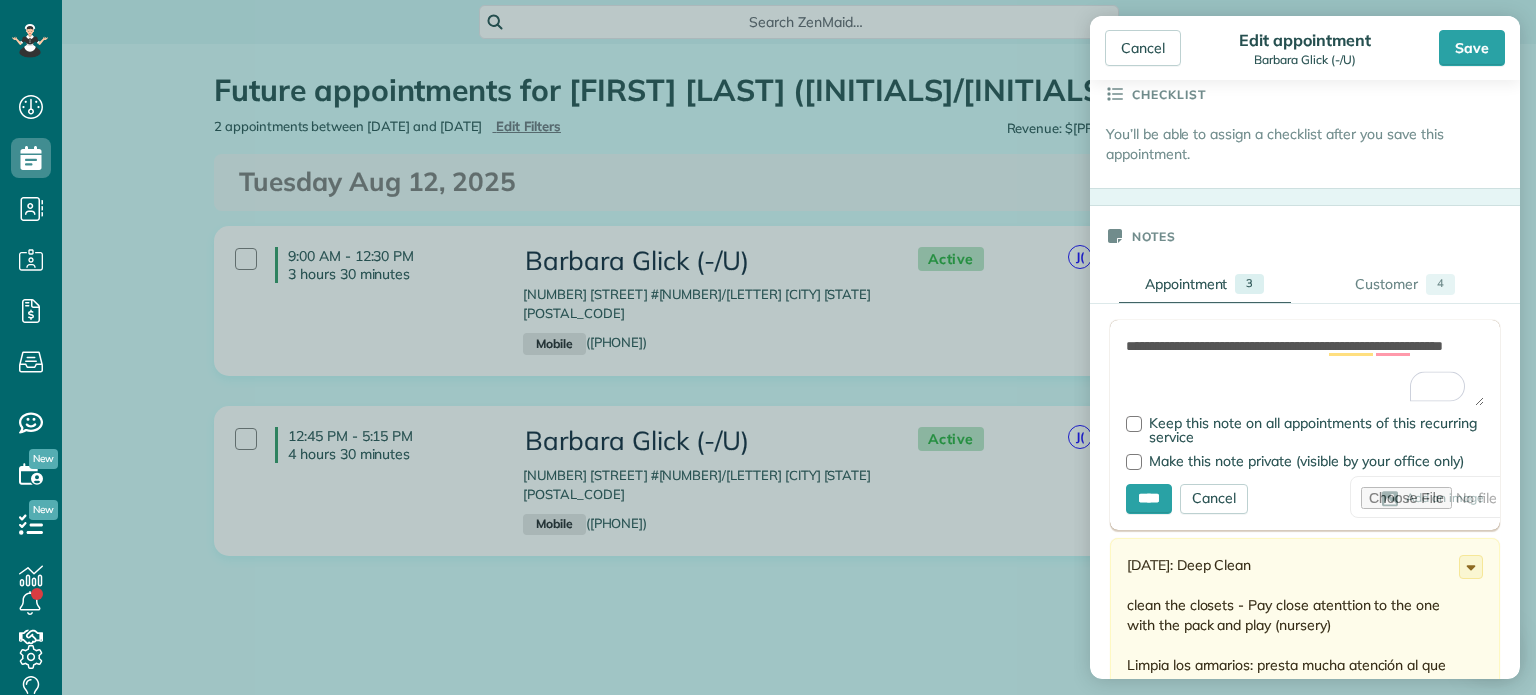 scroll, scrollTop: 620, scrollLeft: 0, axis: vertical 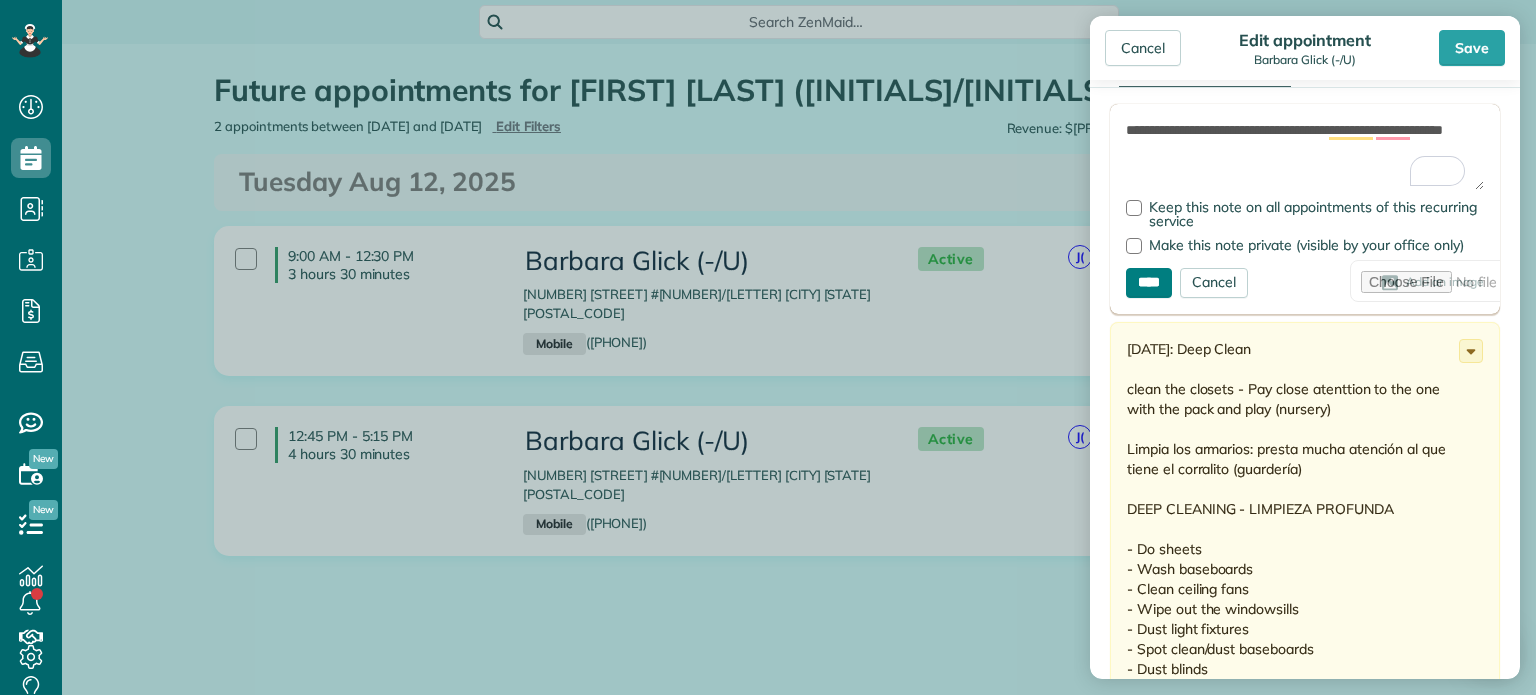 type on "**********" 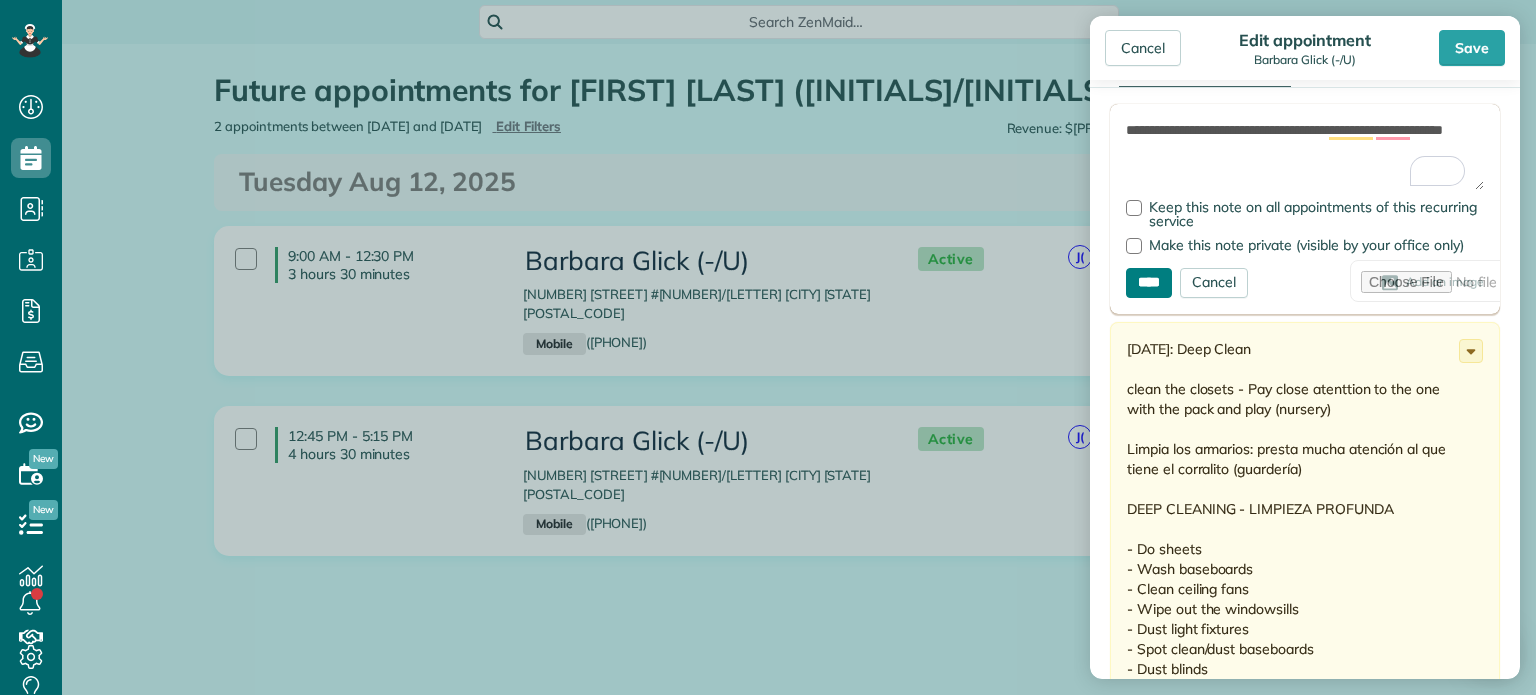 click on "****" at bounding box center [1149, 283] 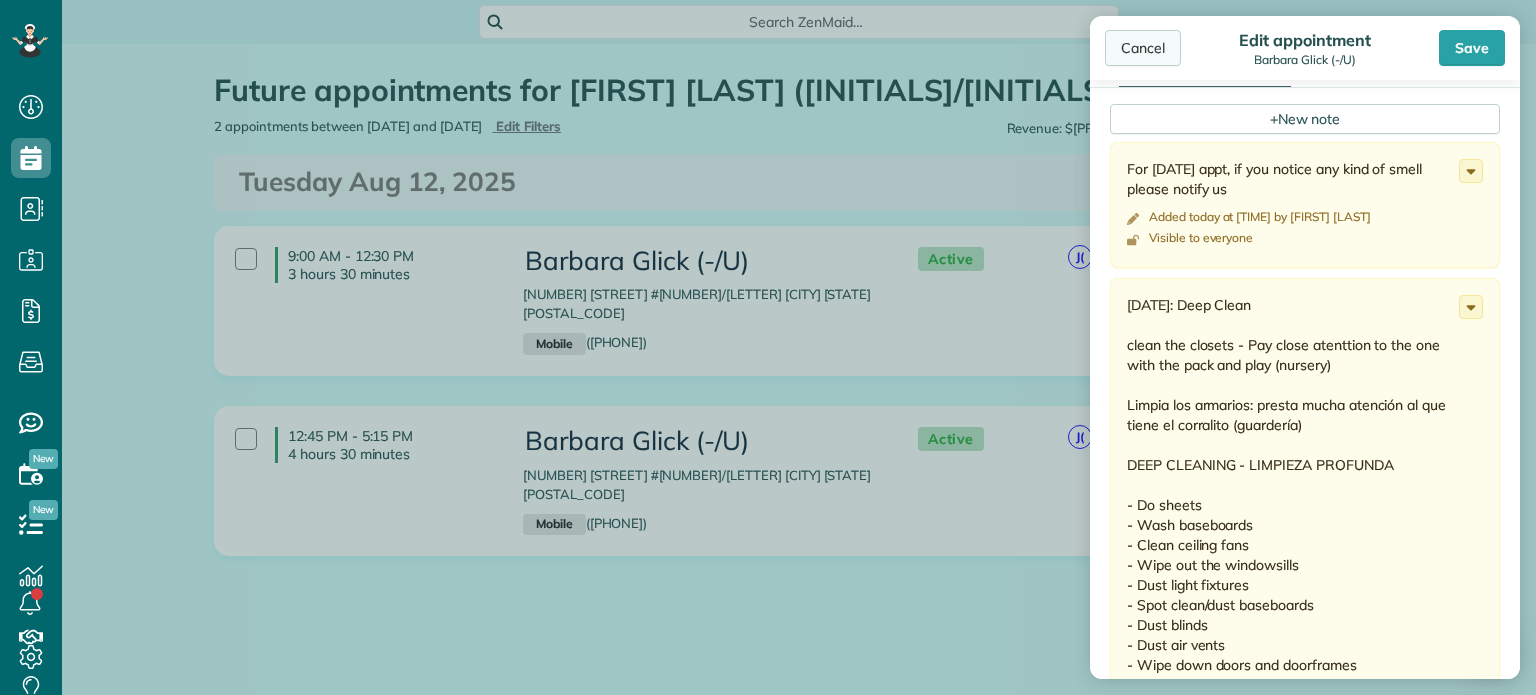 click on "Cancel" at bounding box center [1143, 48] 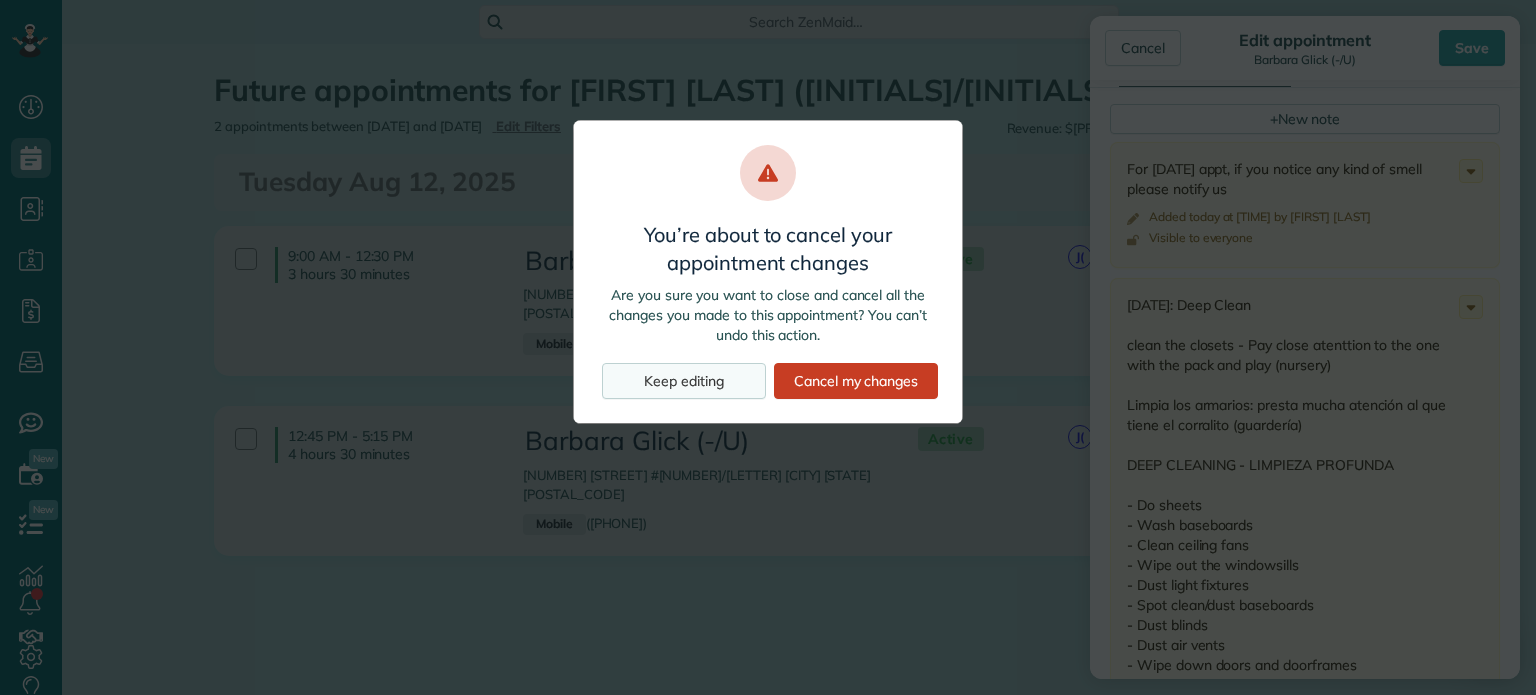 click on "Keep editing" at bounding box center (684, 381) 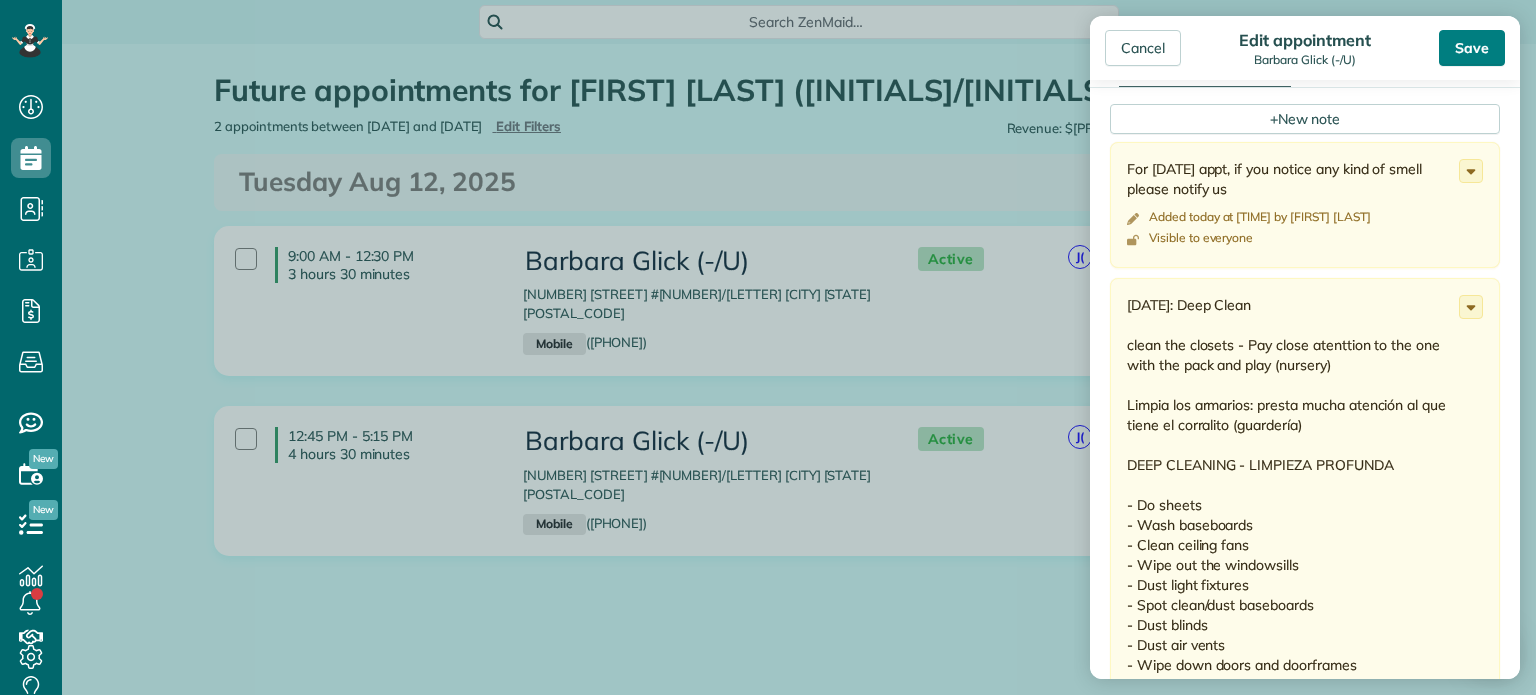click on "Save" at bounding box center (1472, 48) 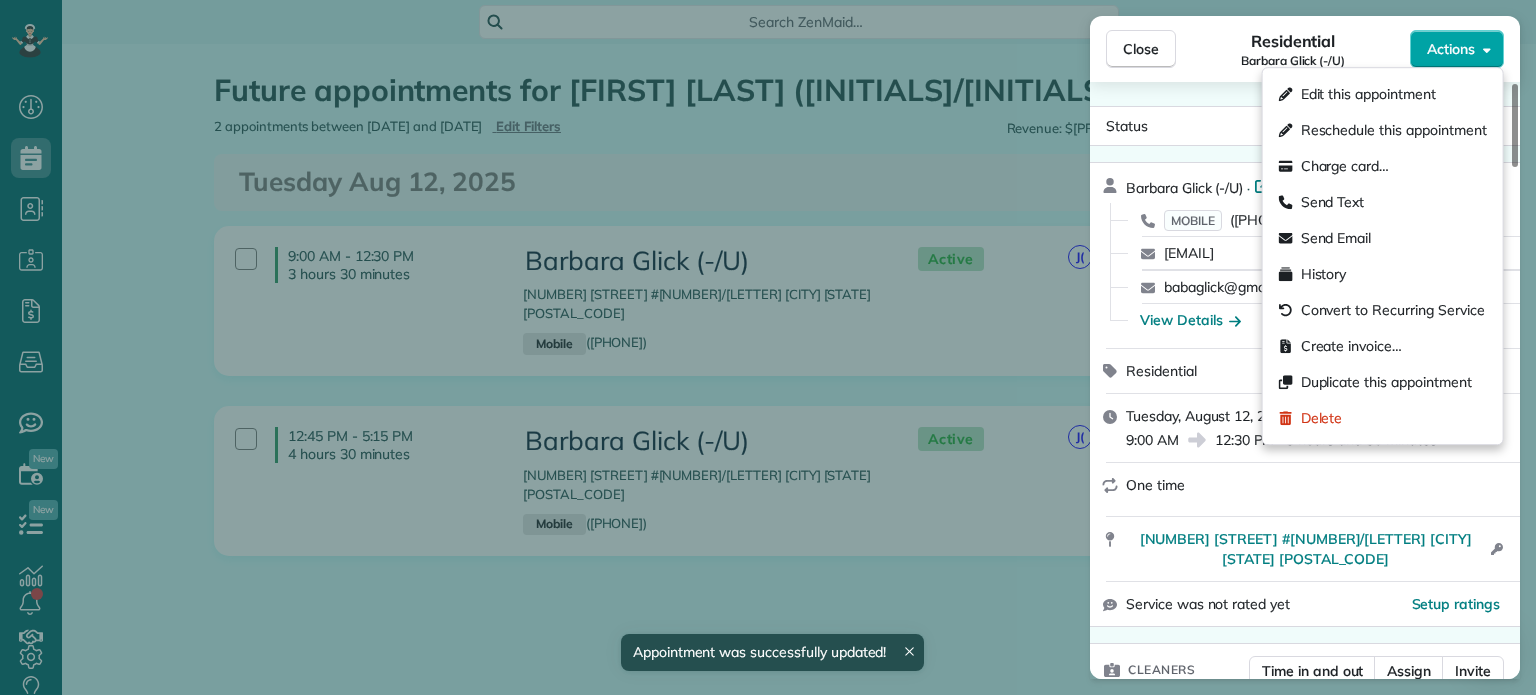 click on "Actions" at bounding box center [1451, 49] 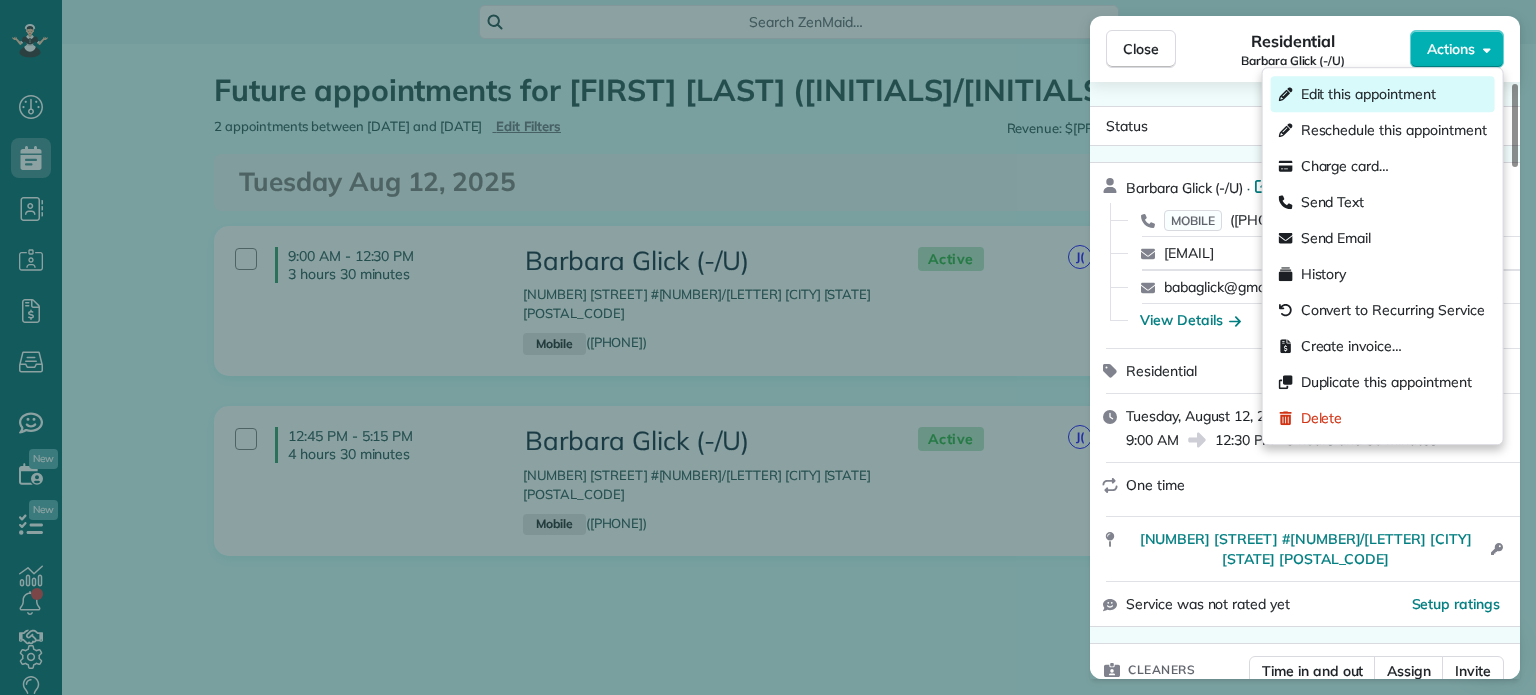 click on "Edit this appointment" at bounding box center (1368, 94) 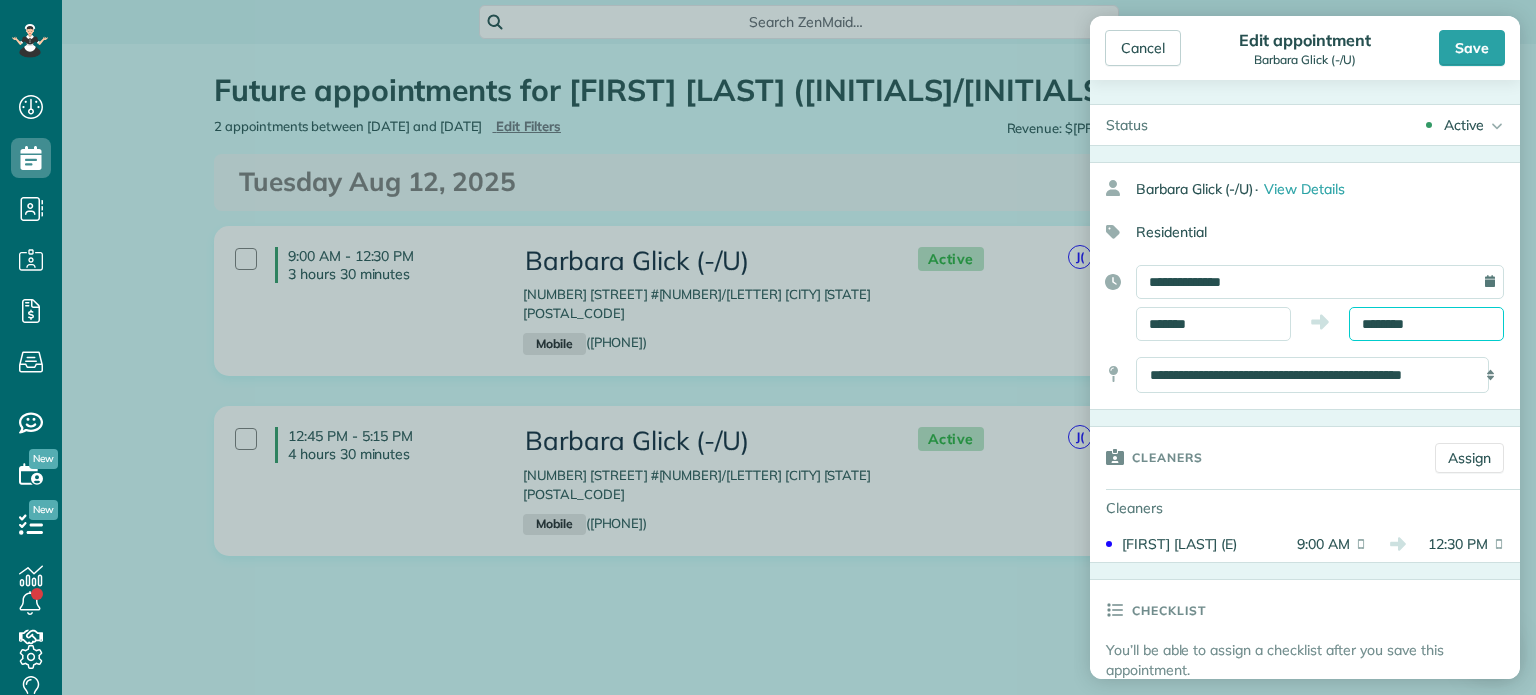 click on "********" at bounding box center [1426, 324] 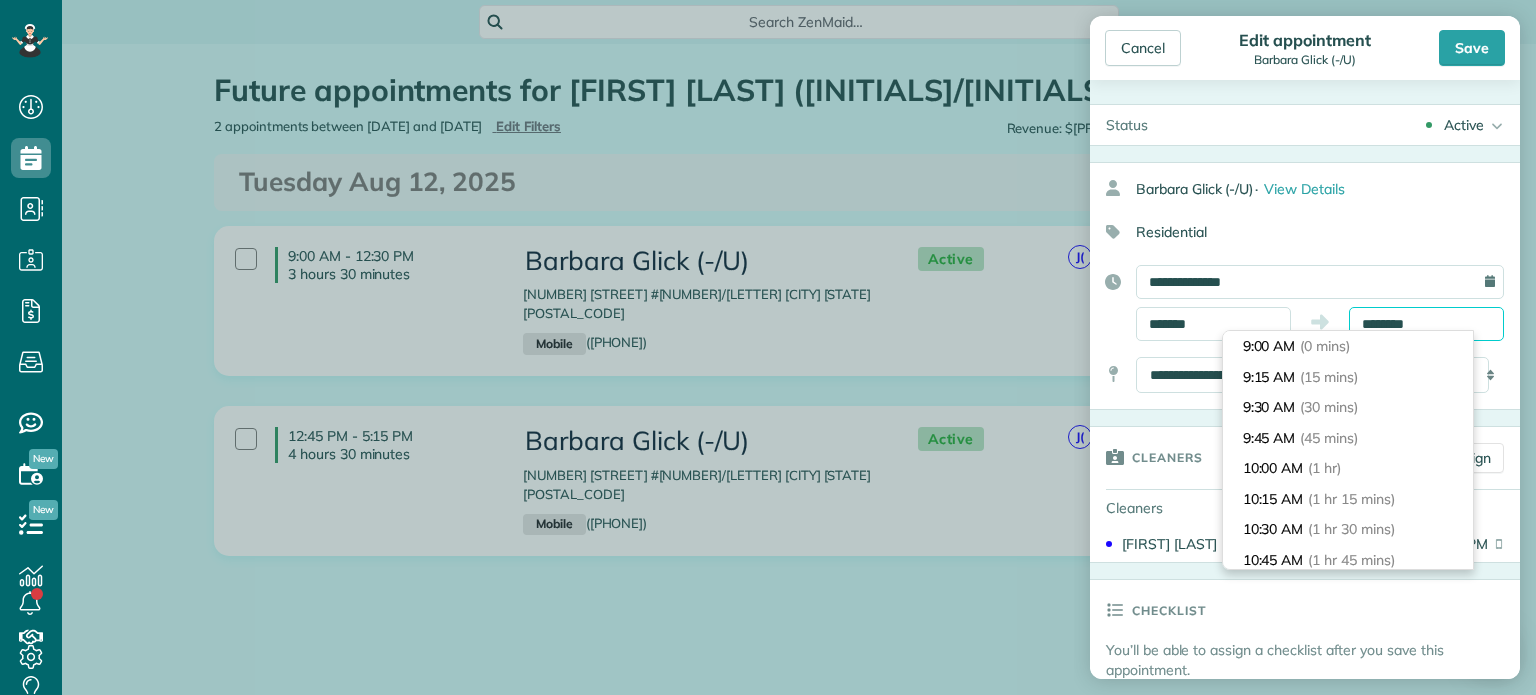scroll, scrollTop: 396, scrollLeft: 0, axis: vertical 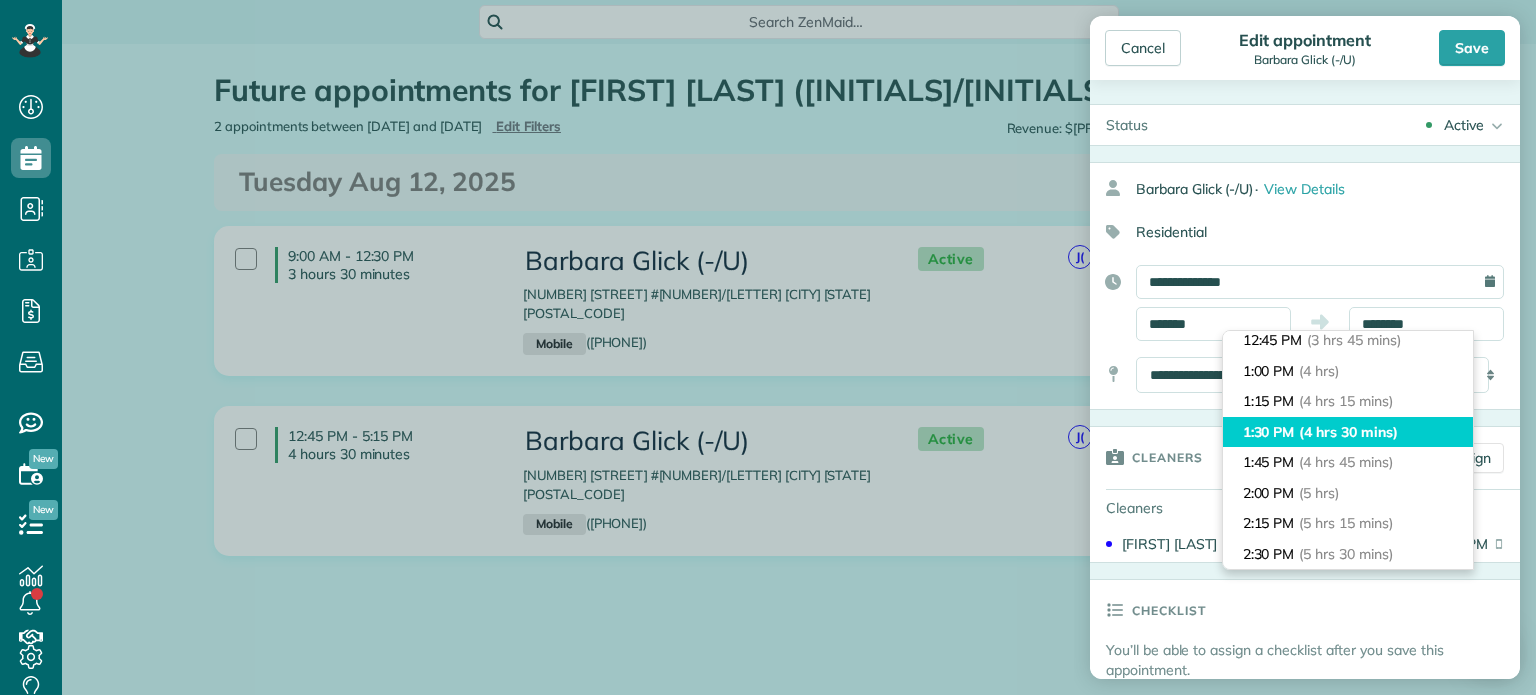 type on "*******" 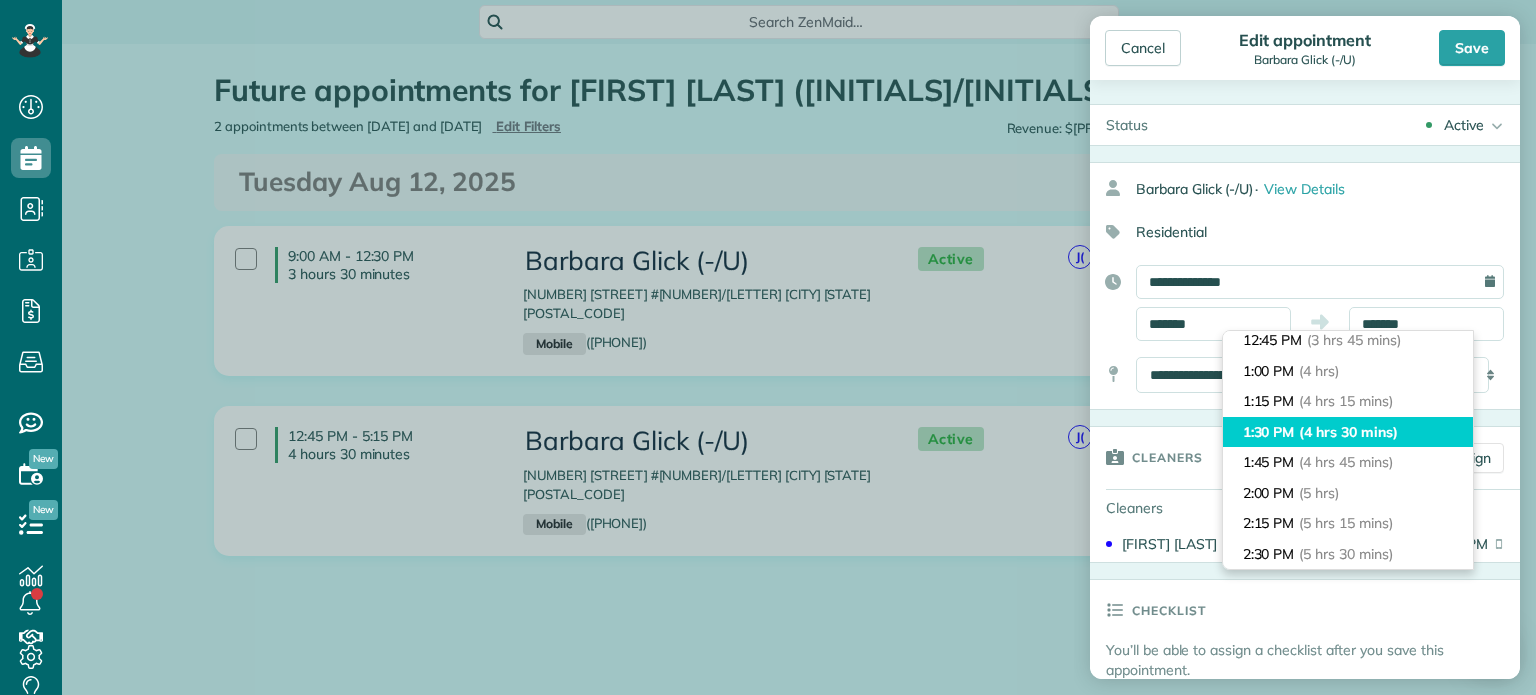 click on "(4 hrs 30 mins)" at bounding box center [1348, 432] 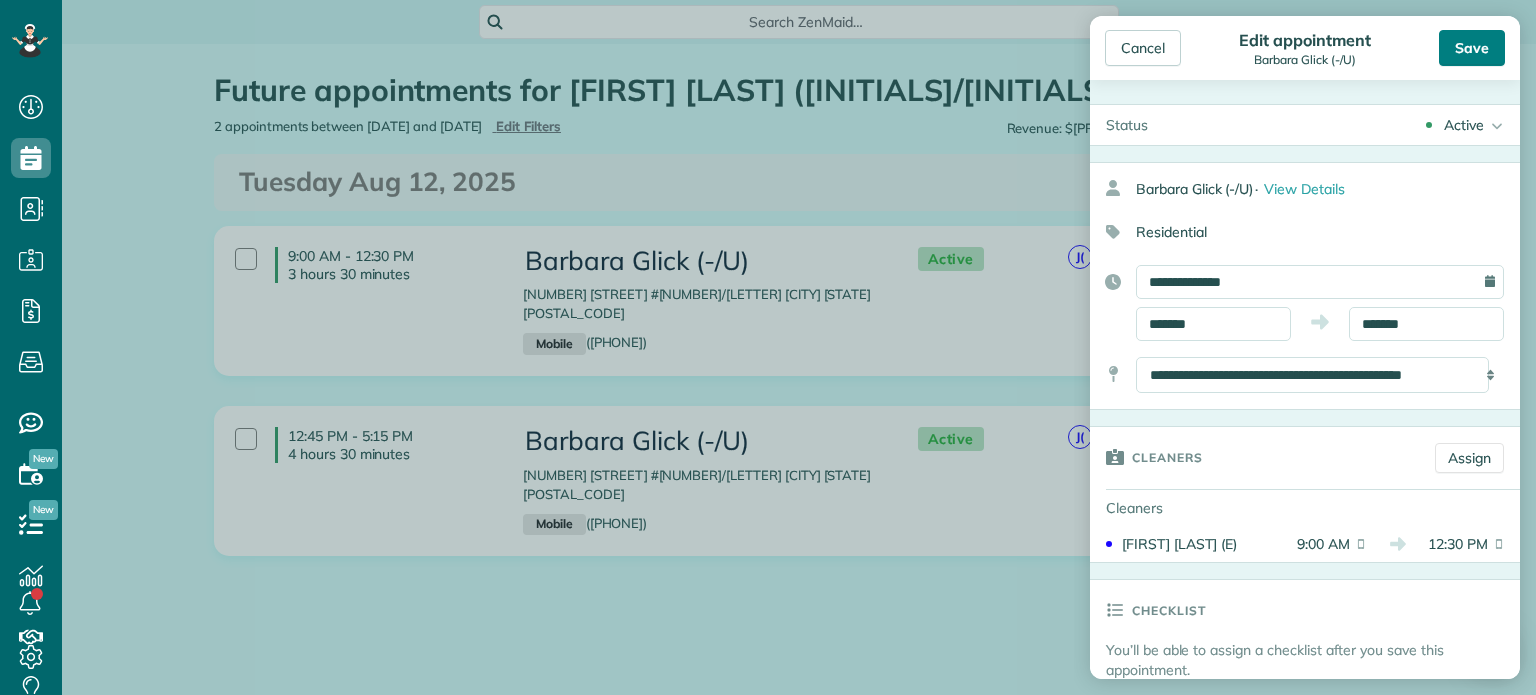 click on "Save" at bounding box center [1472, 48] 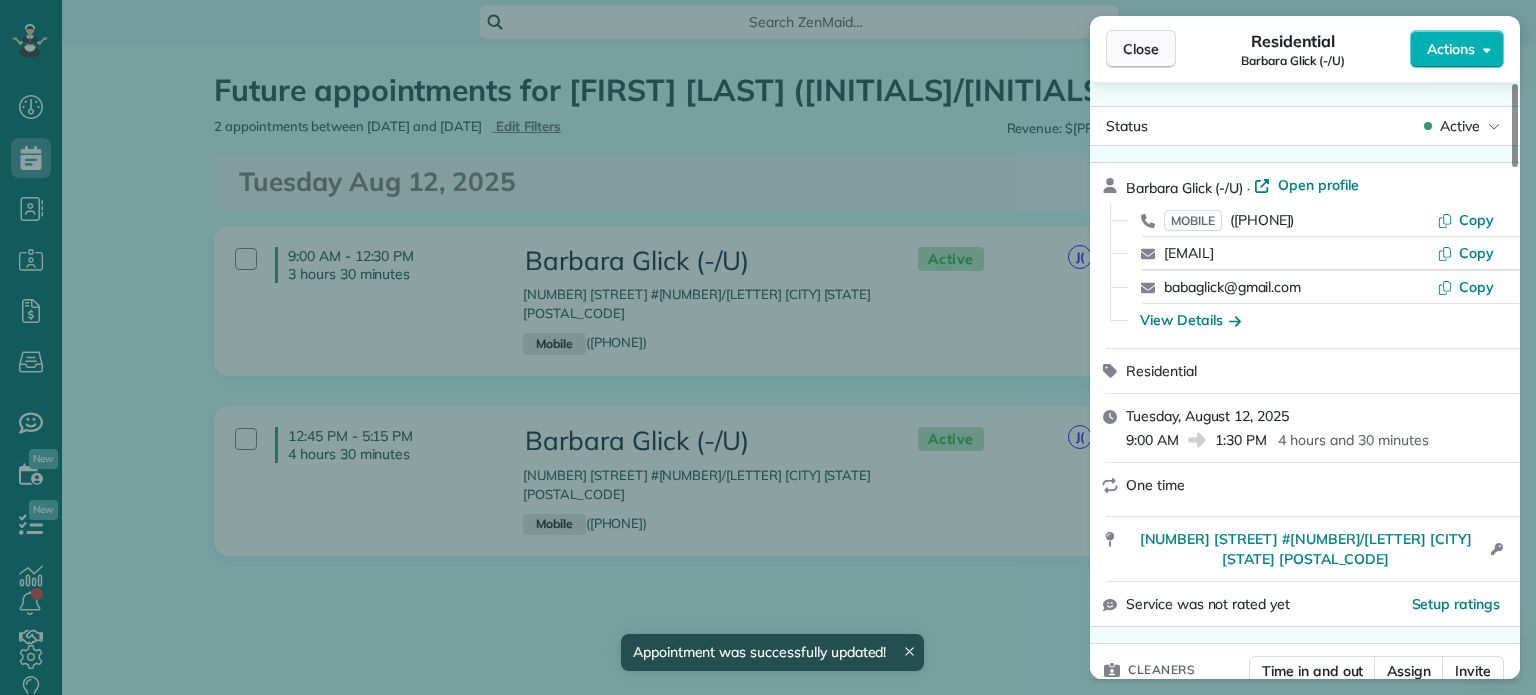 click on "Close" at bounding box center [1141, 49] 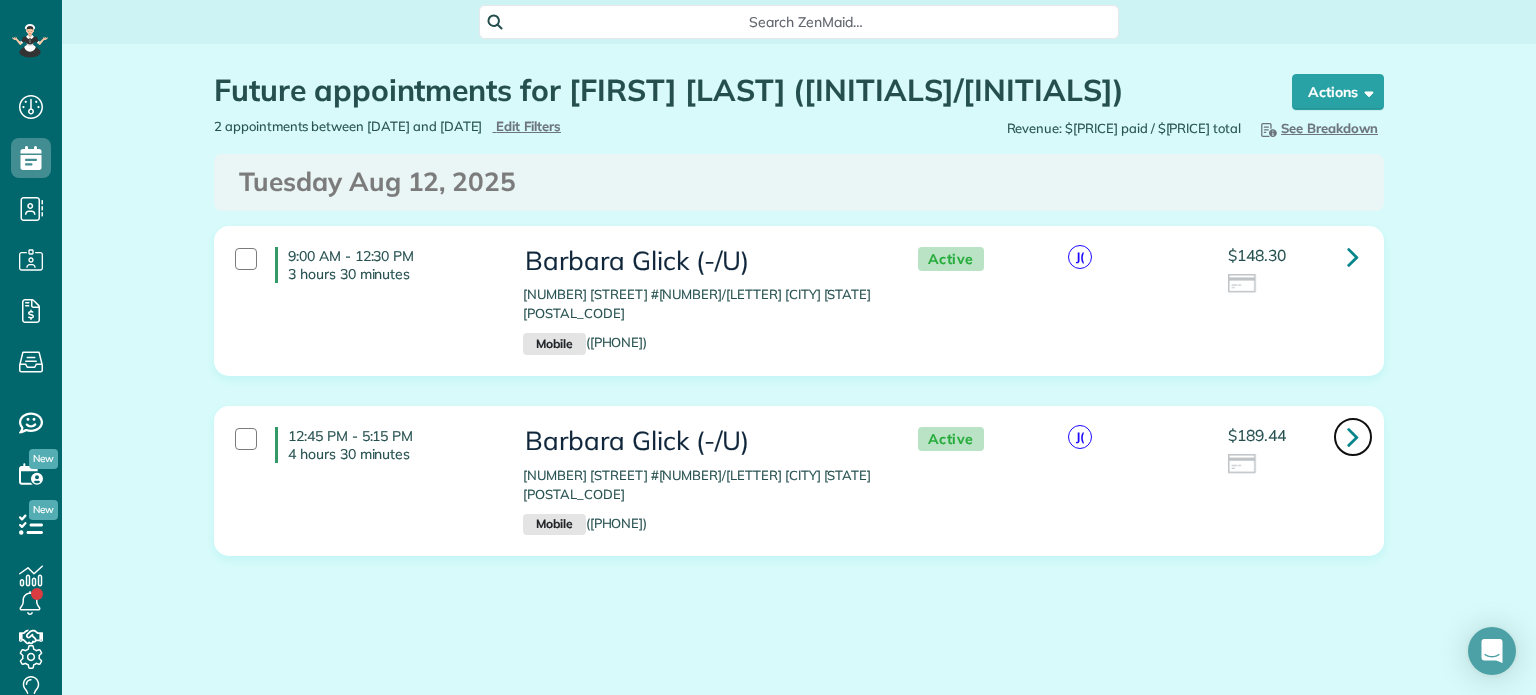 click at bounding box center [1353, 436] 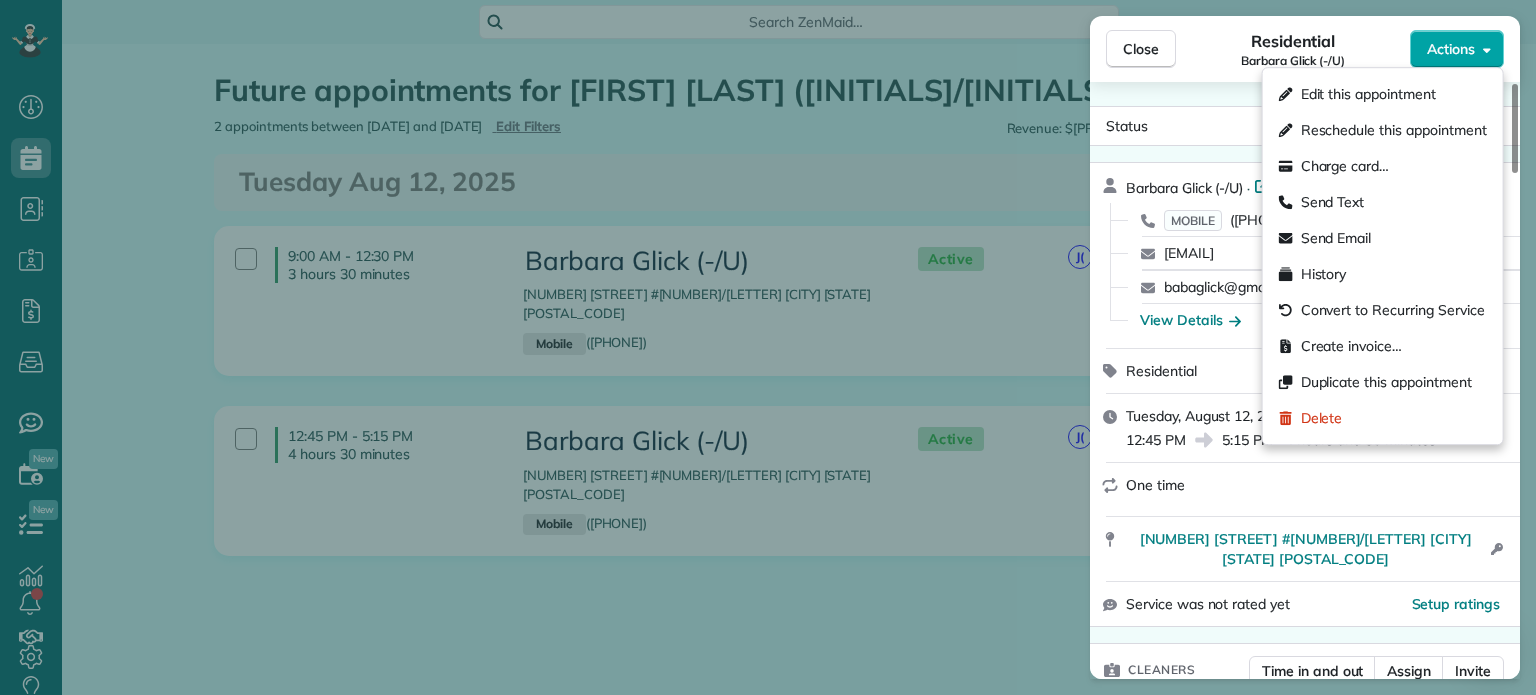 click on "Actions" at bounding box center (1451, 49) 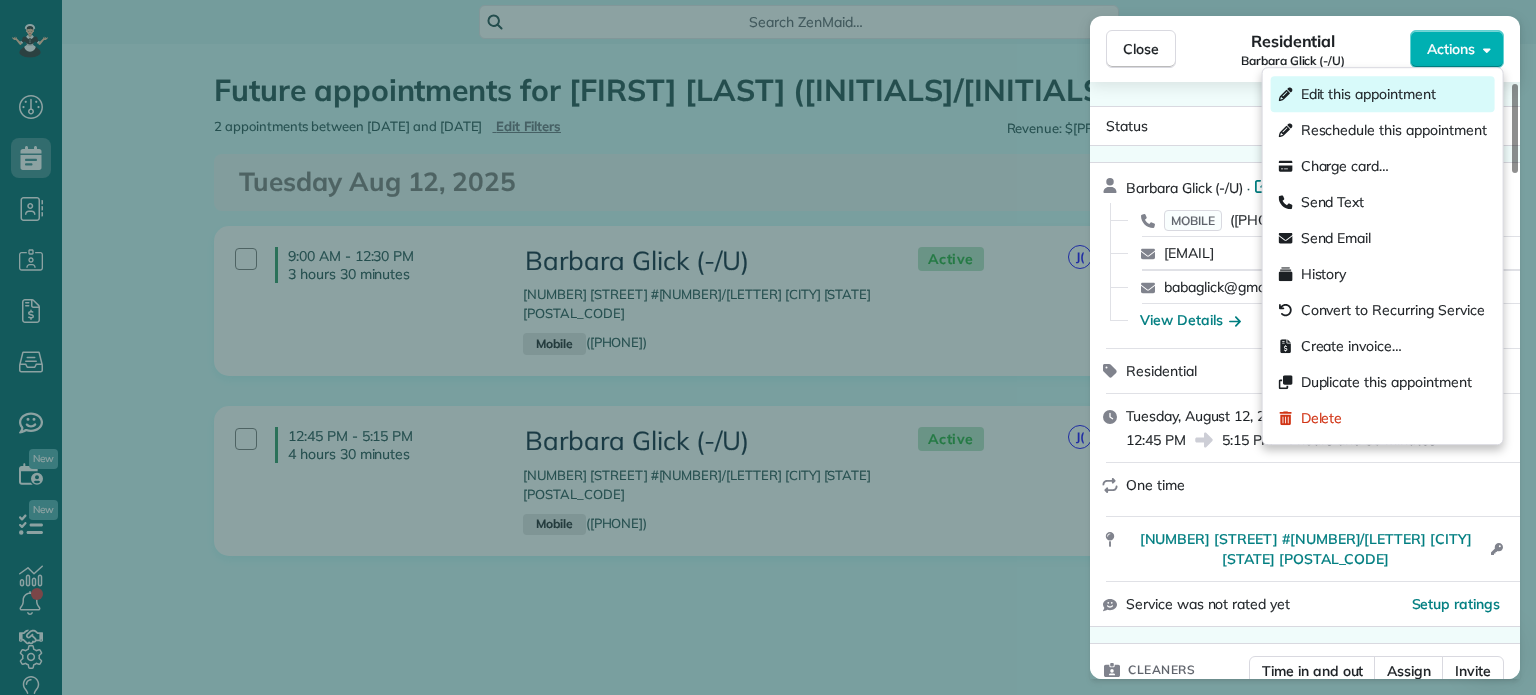 click on "Edit this appointment" at bounding box center [1368, 94] 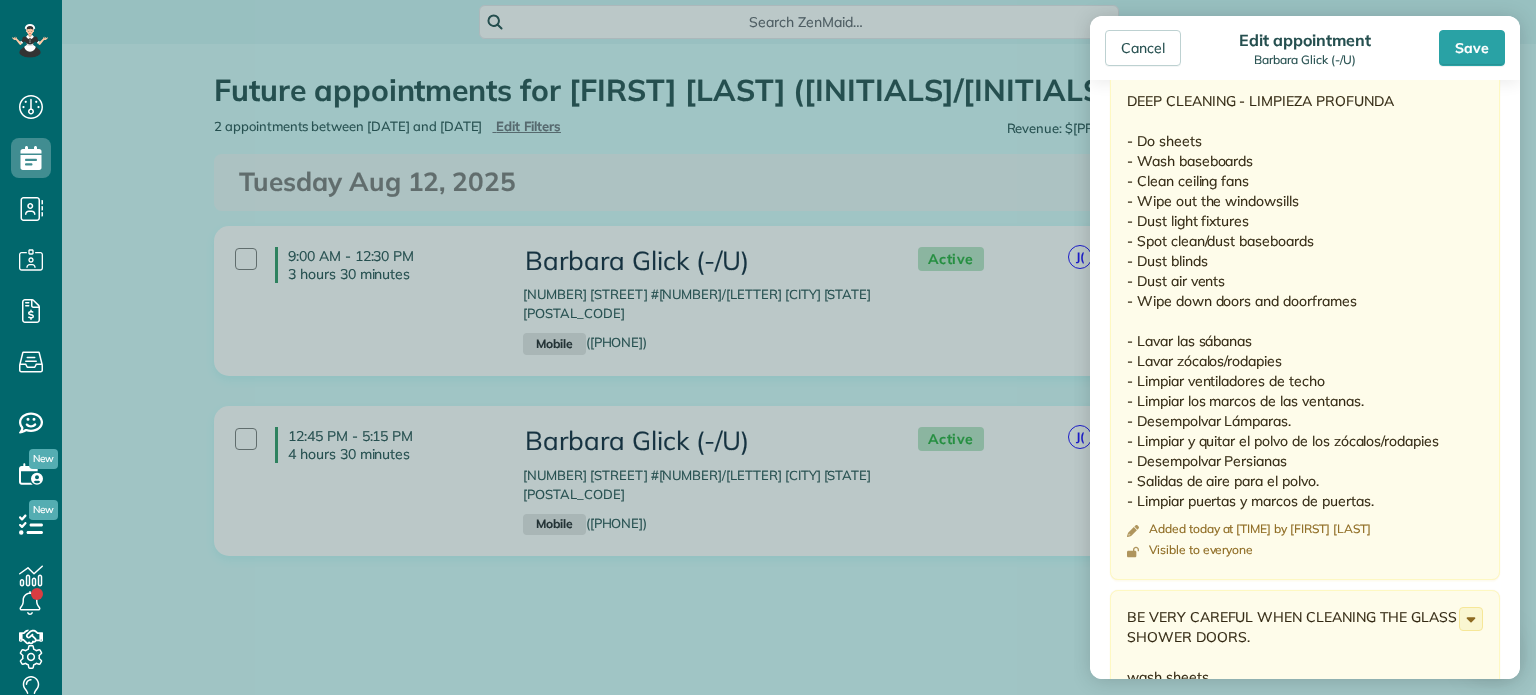 scroll, scrollTop: 0, scrollLeft: 0, axis: both 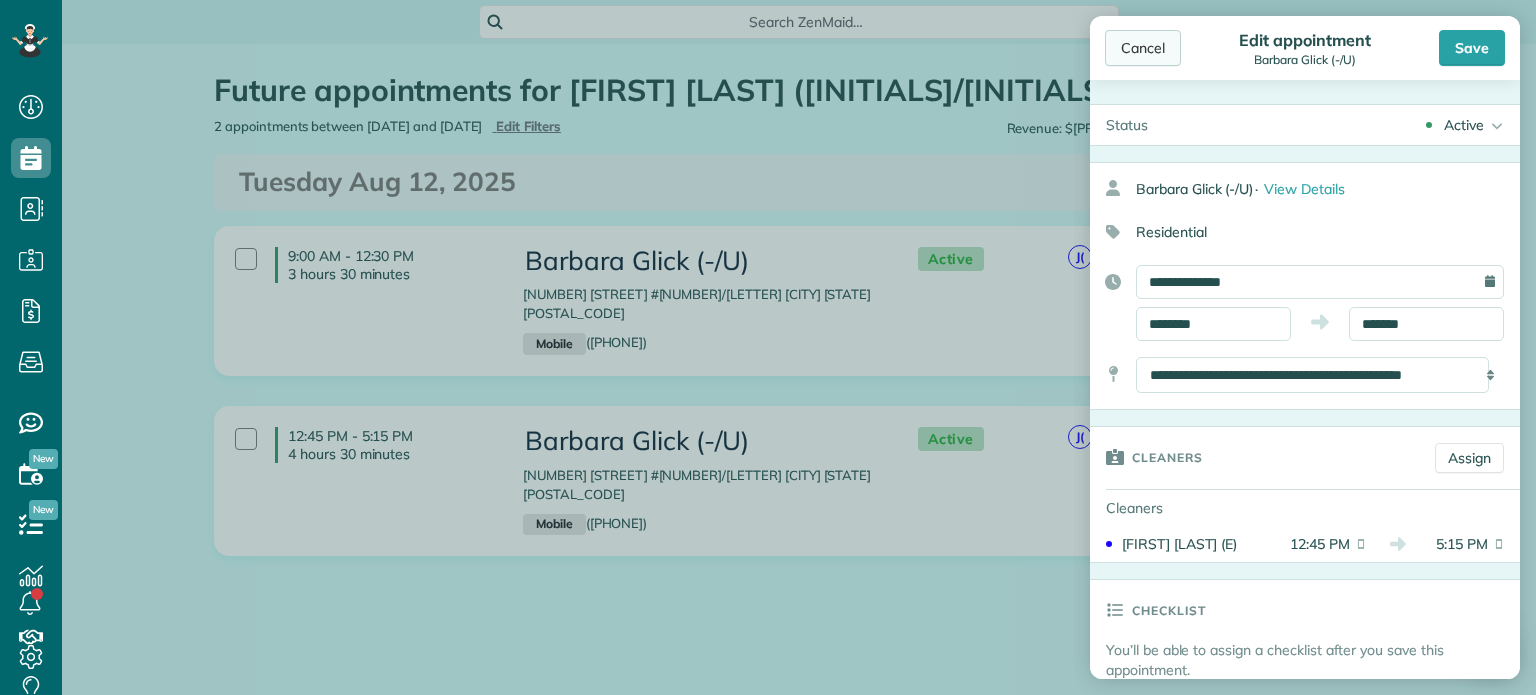 click on "Cancel" at bounding box center (1143, 48) 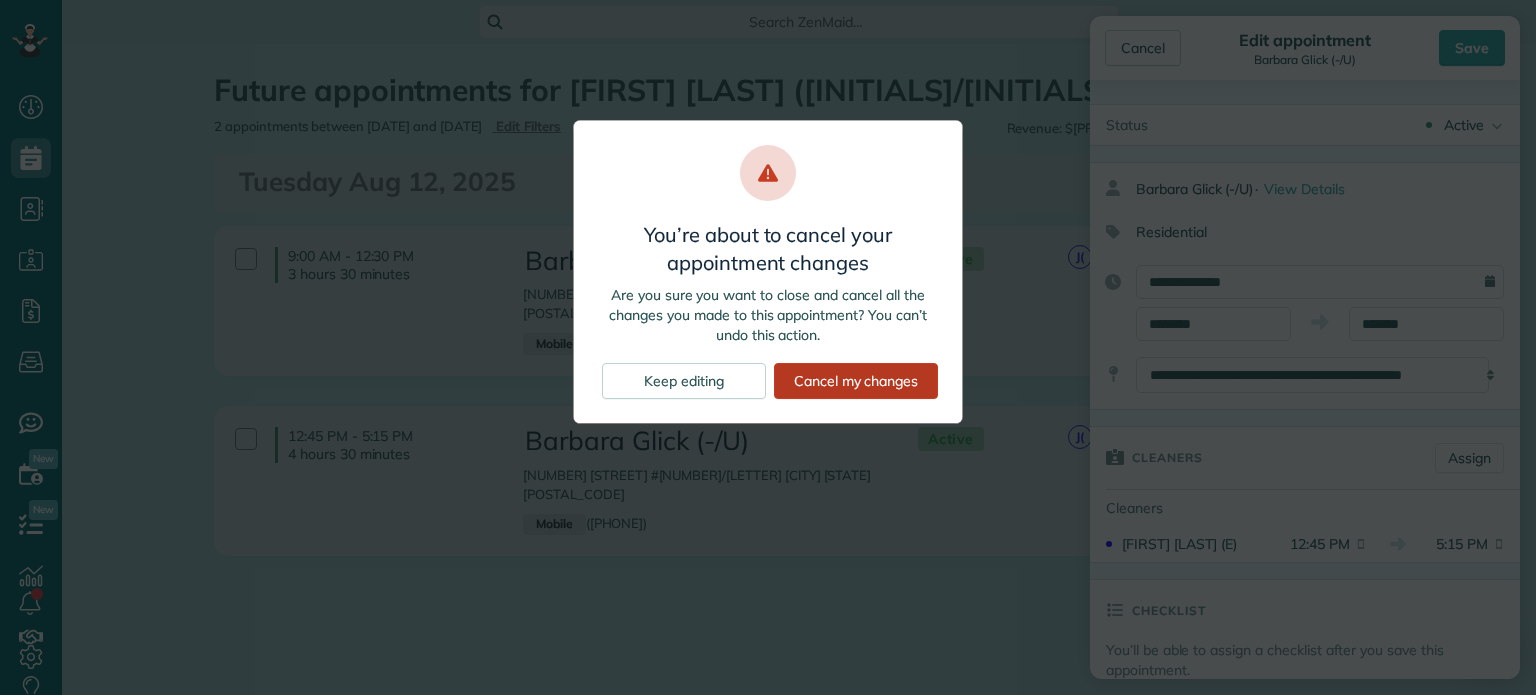 click on "Cancel my changes" at bounding box center (856, 381) 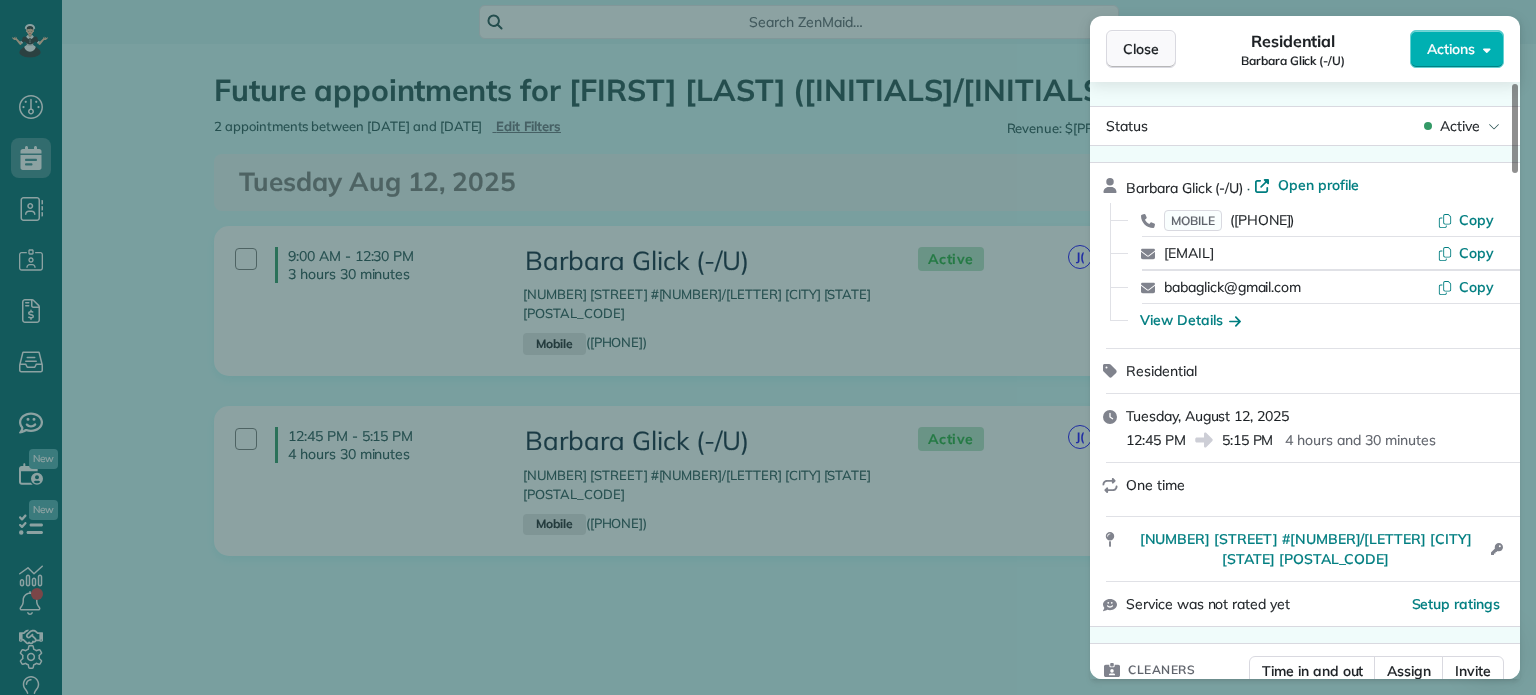 click on "Close" at bounding box center [1141, 49] 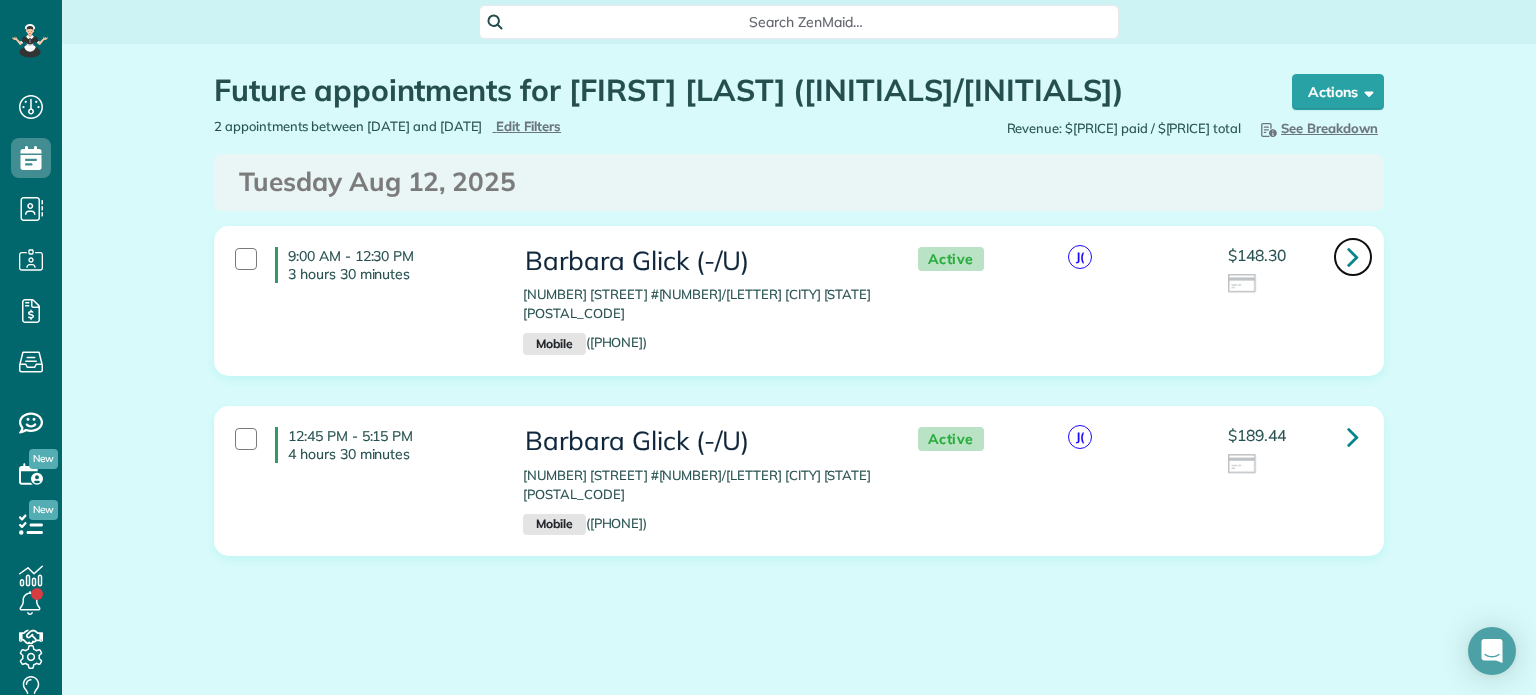 click at bounding box center [1353, 257] 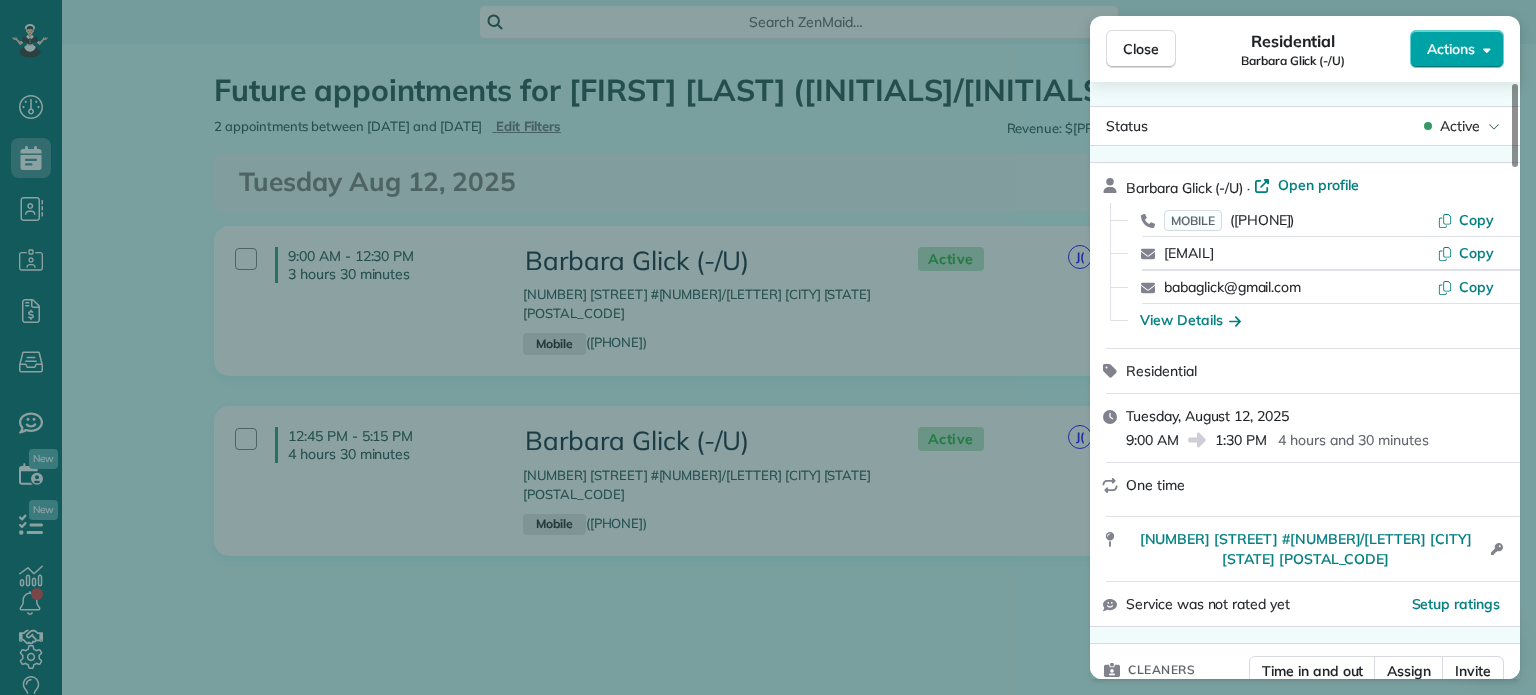 click on "Actions" at bounding box center (1457, 49) 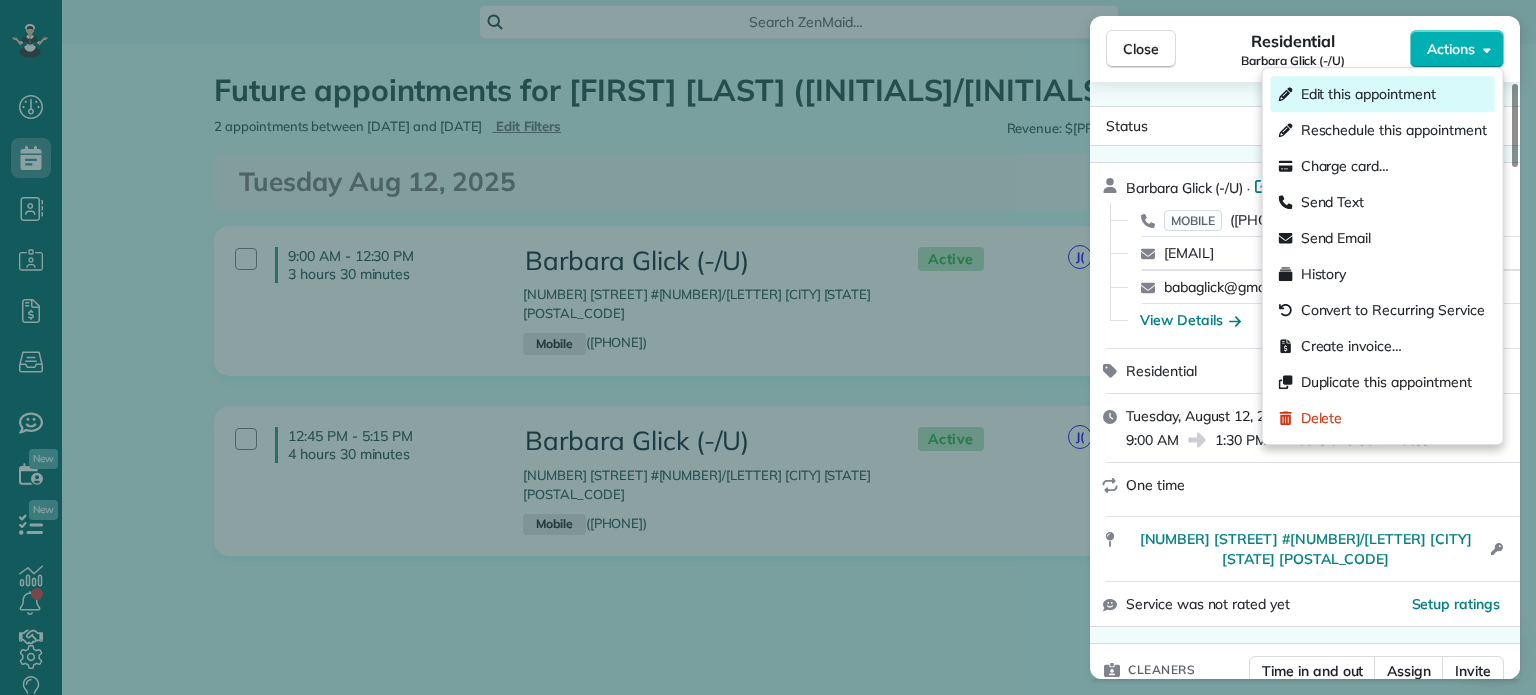 click on "Edit this appointment" at bounding box center (1368, 94) 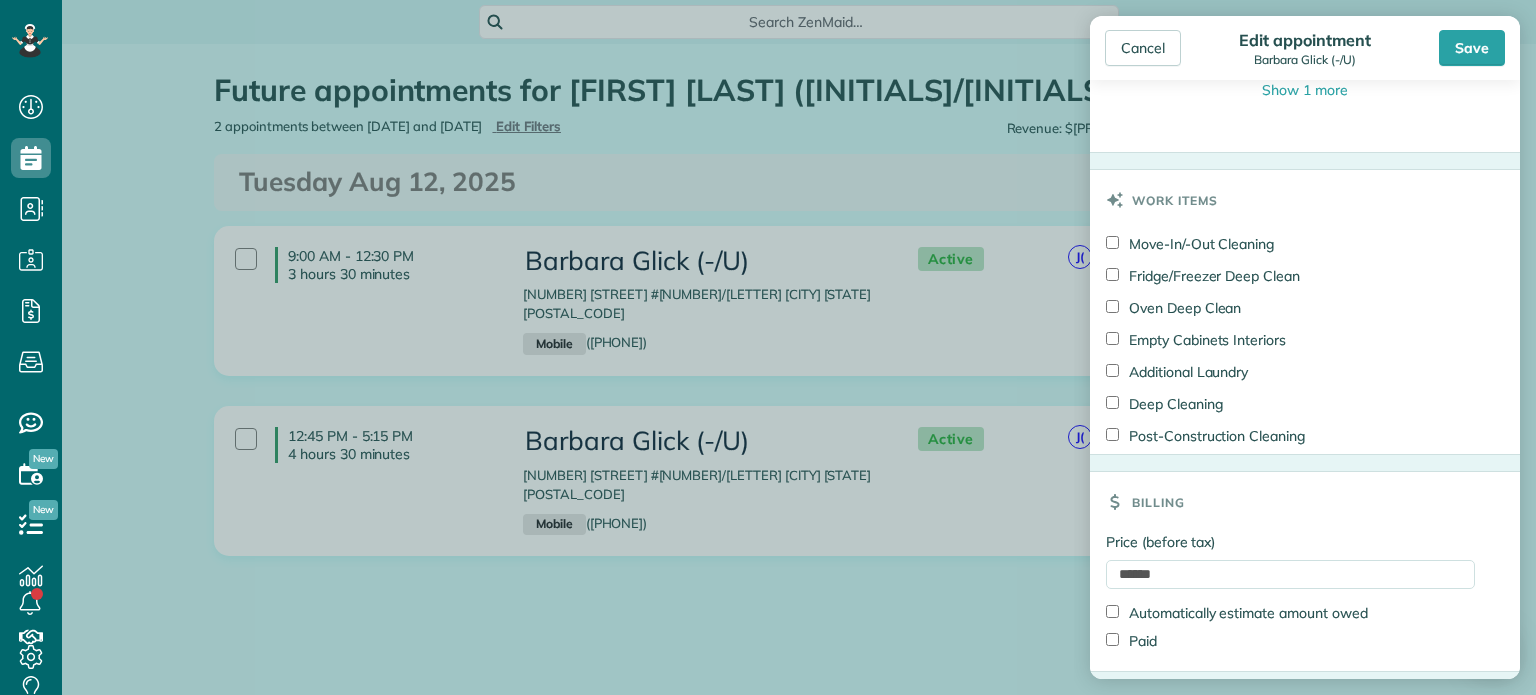 scroll, scrollTop: 2561, scrollLeft: 0, axis: vertical 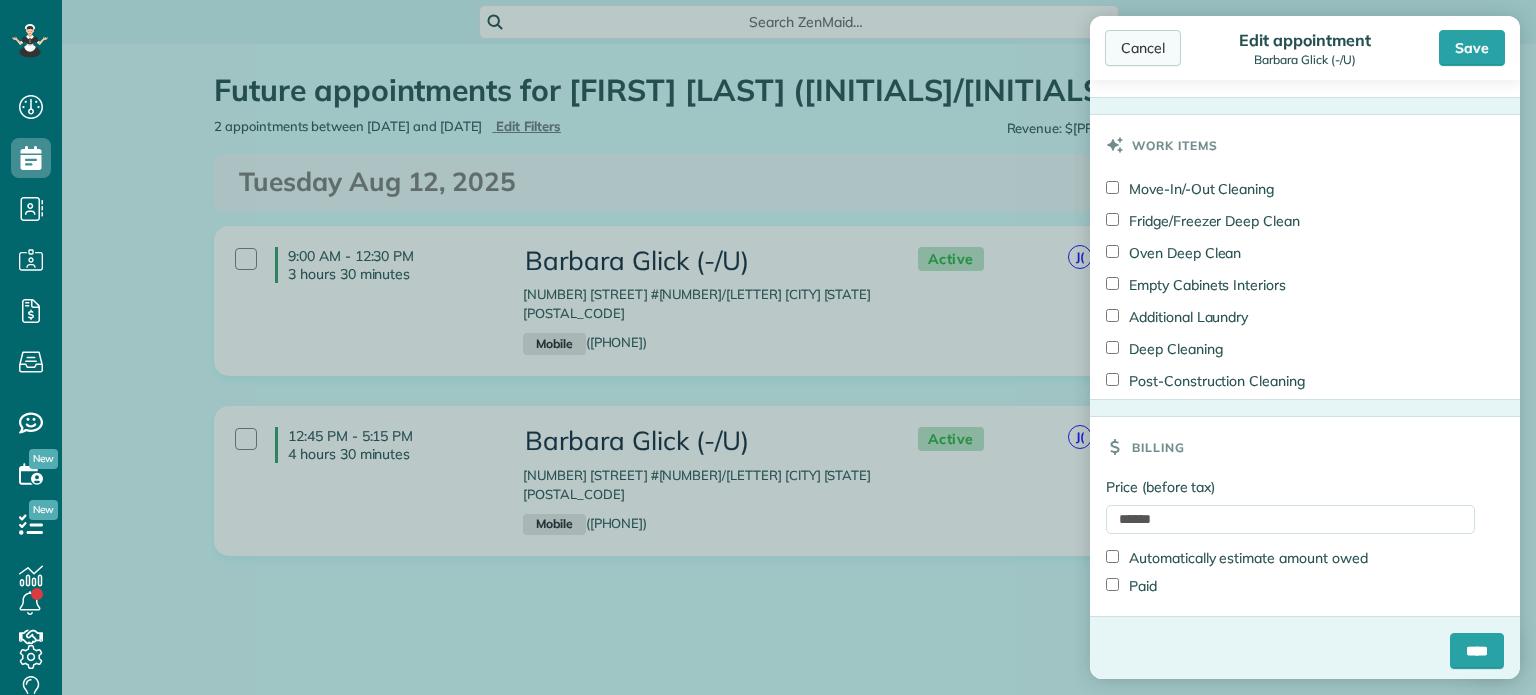 click on "Cancel" at bounding box center [1143, 48] 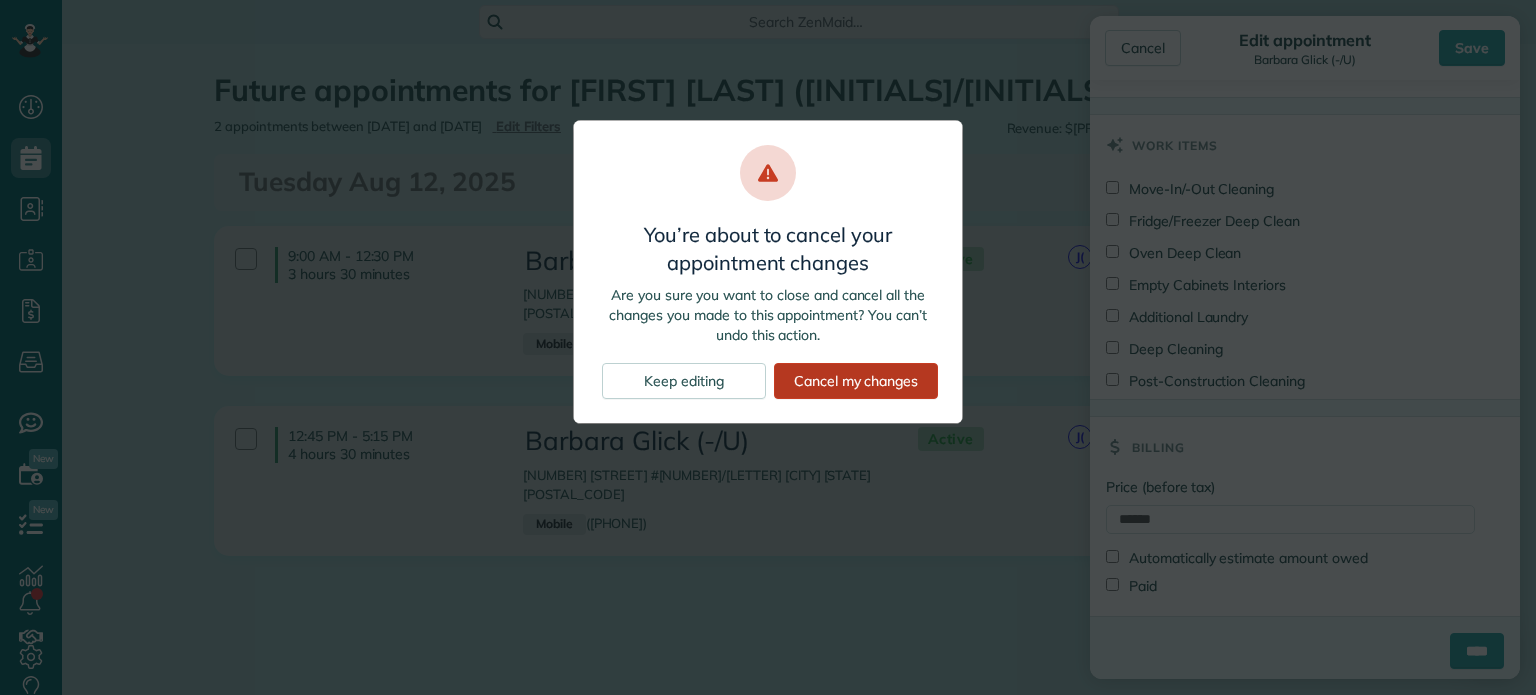 click on "Cancel my changes" at bounding box center (856, 381) 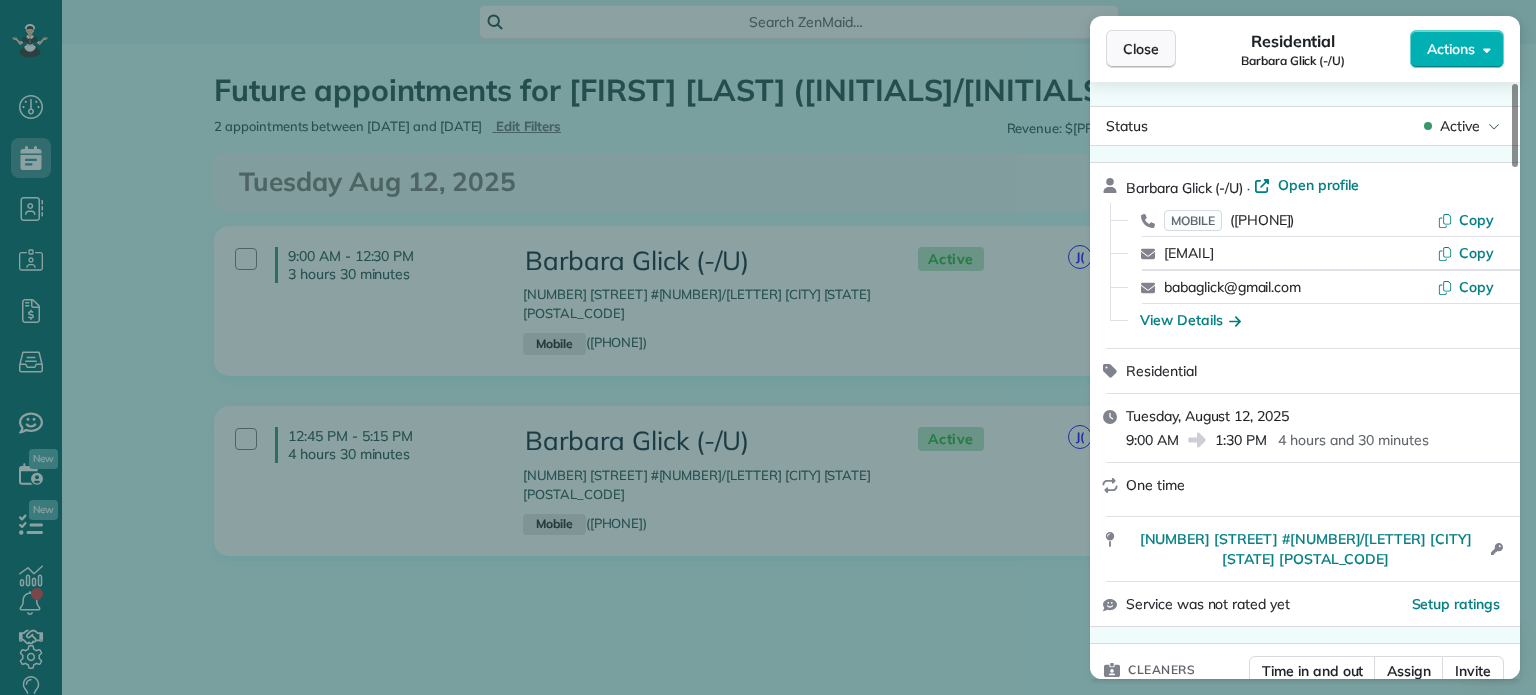 click on "Close" at bounding box center [1141, 49] 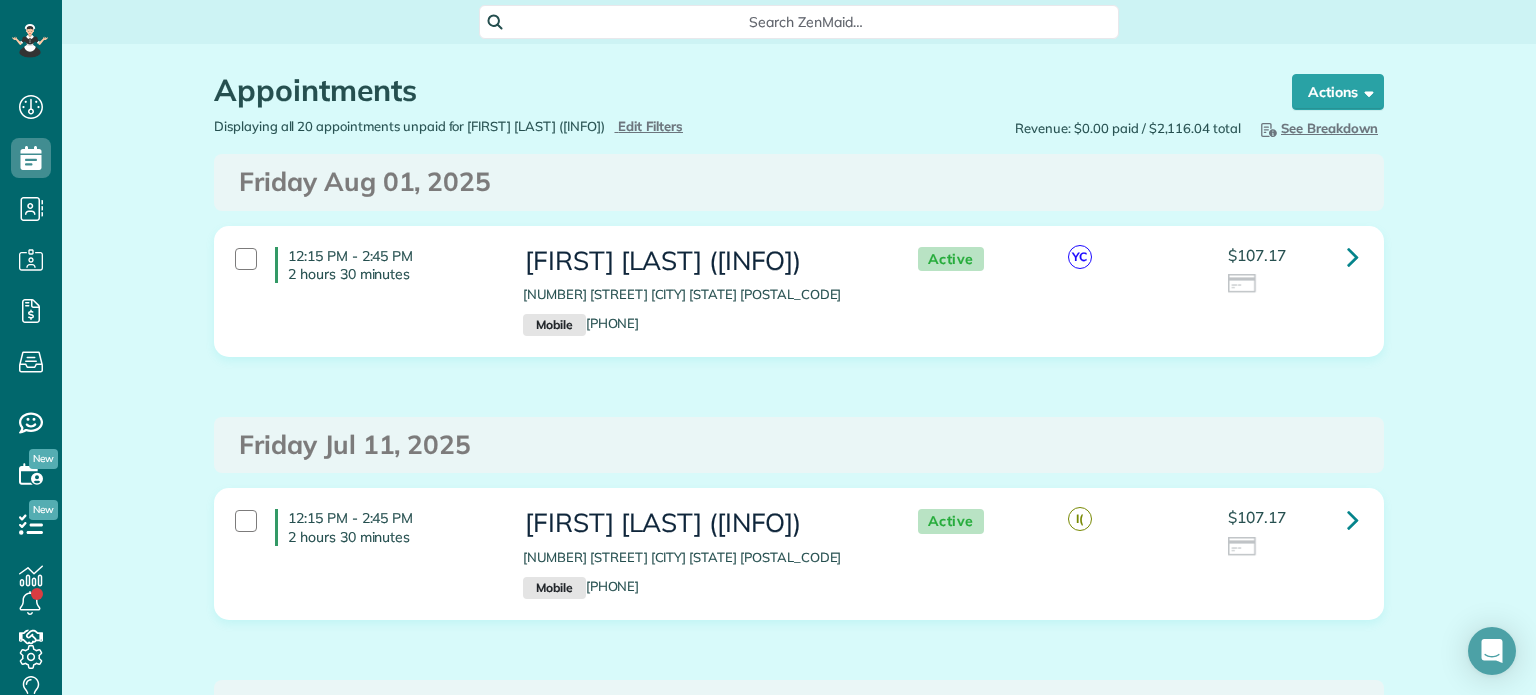 scroll, scrollTop: 0, scrollLeft: 0, axis: both 